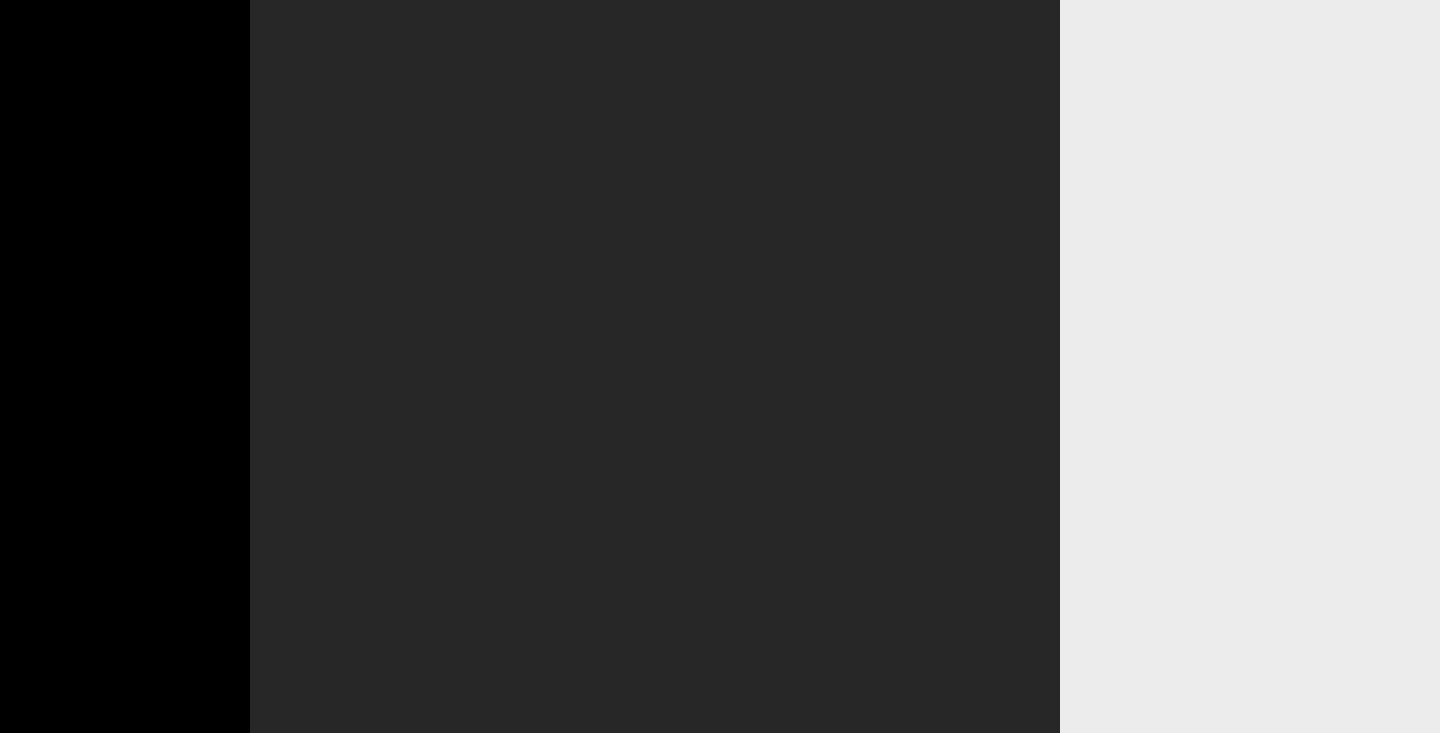 scroll, scrollTop: 0, scrollLeft: 0, axis: both 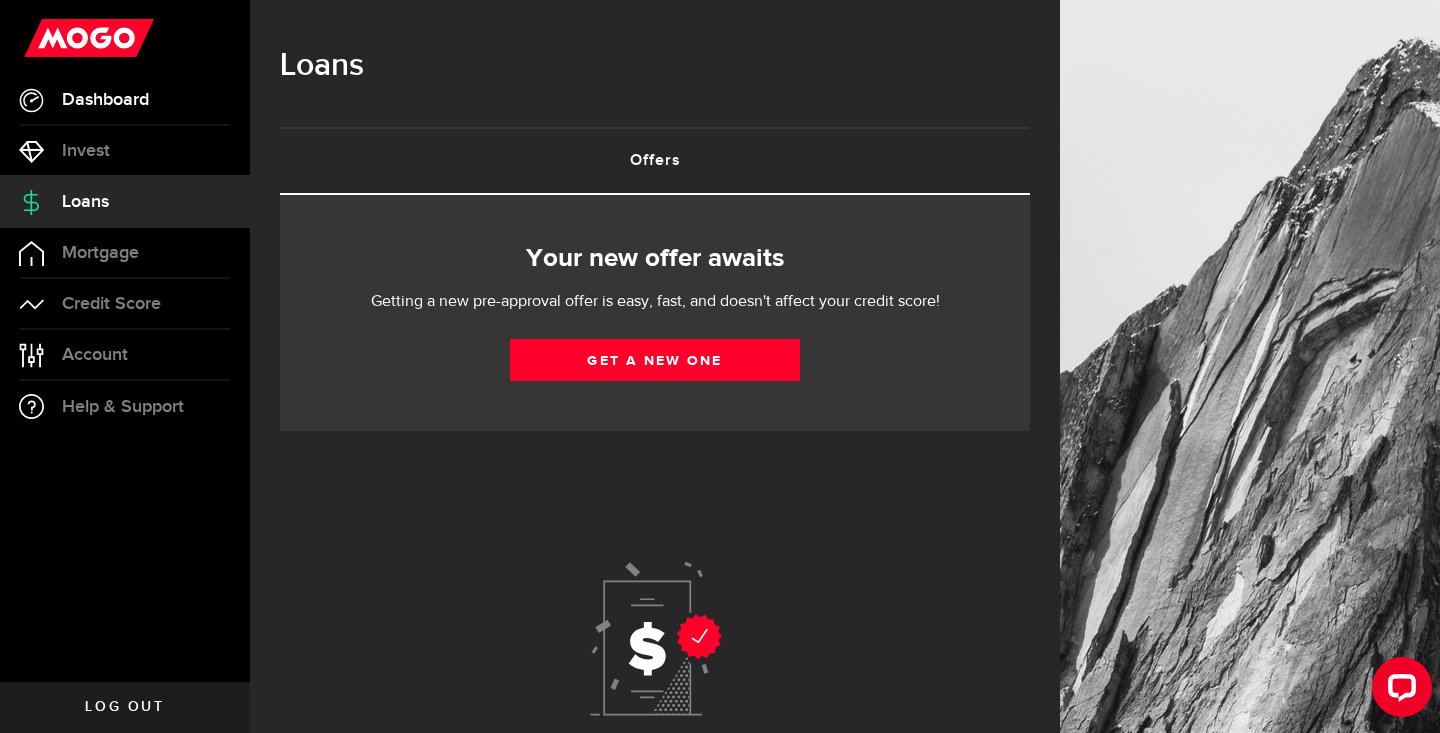 click on "Dashboard" at bounding box center [105, 100] 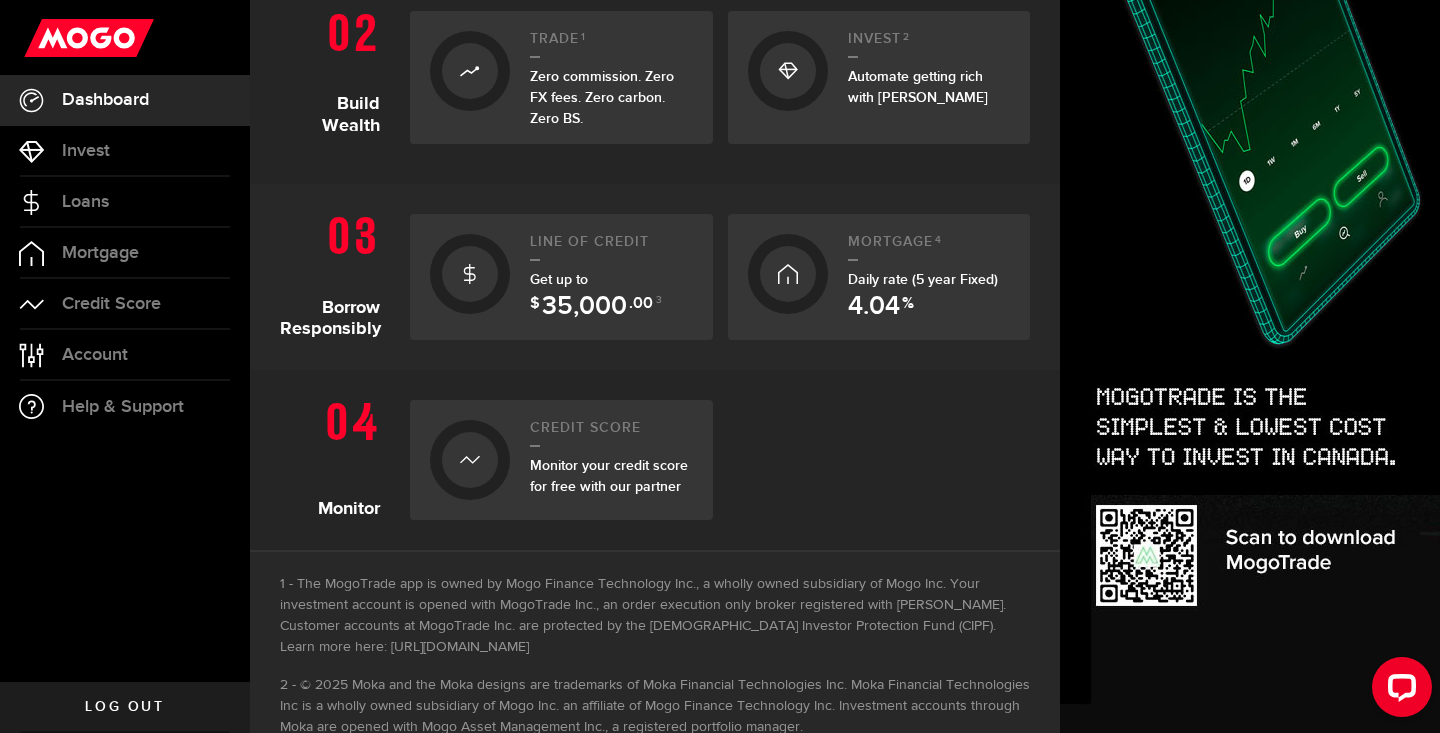 scroll, scrollTop: 0, scrollLeft: 0, axis: both 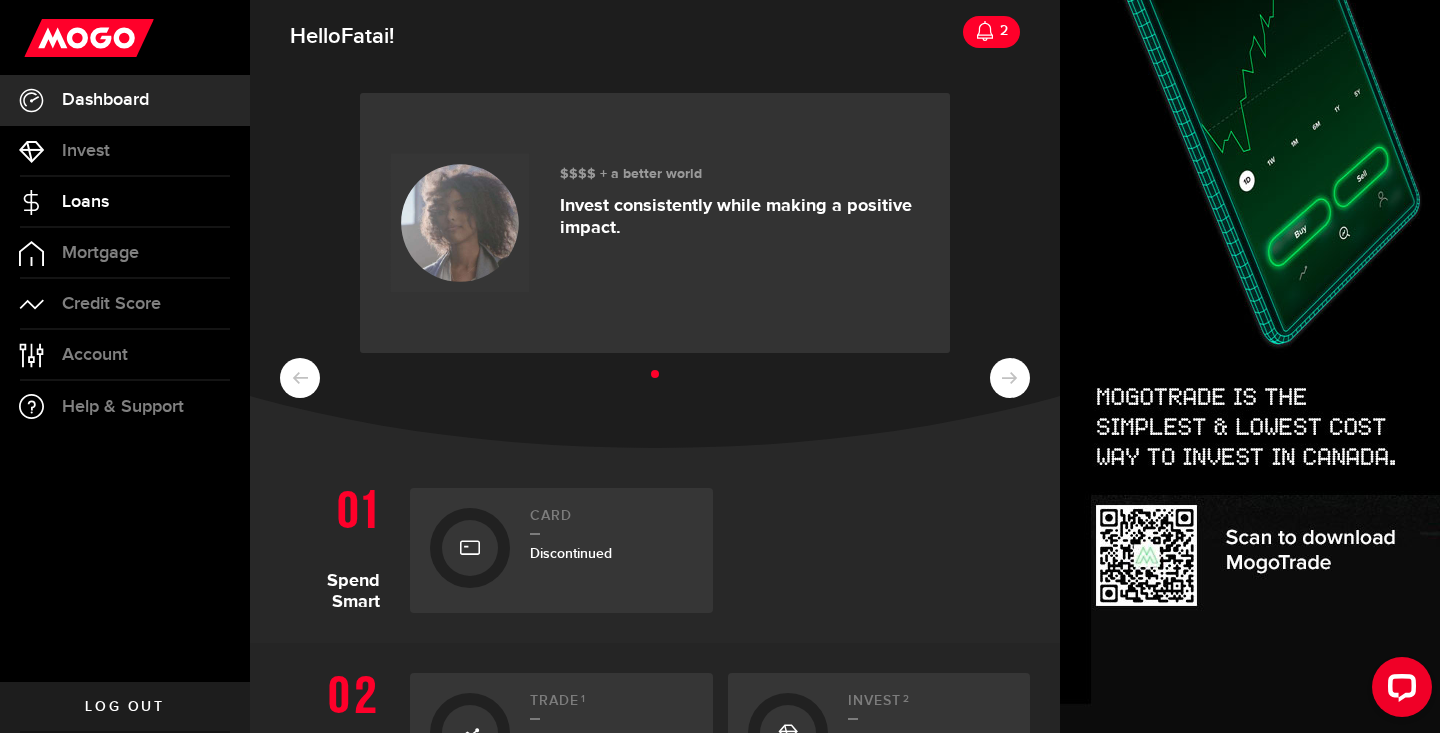 click on "Loans" at bounding box center [85, 202] 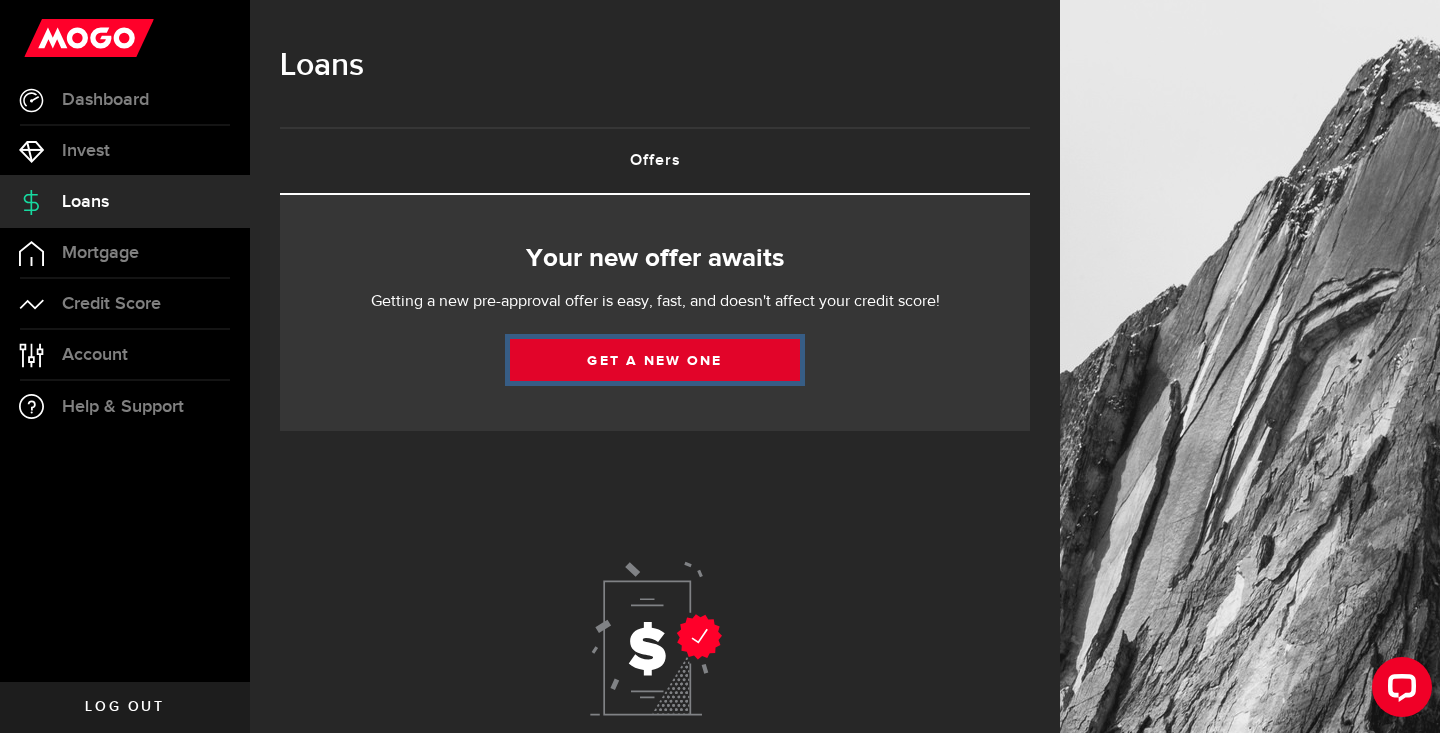 click on "Get a new one" at bounding box center [655, 360] 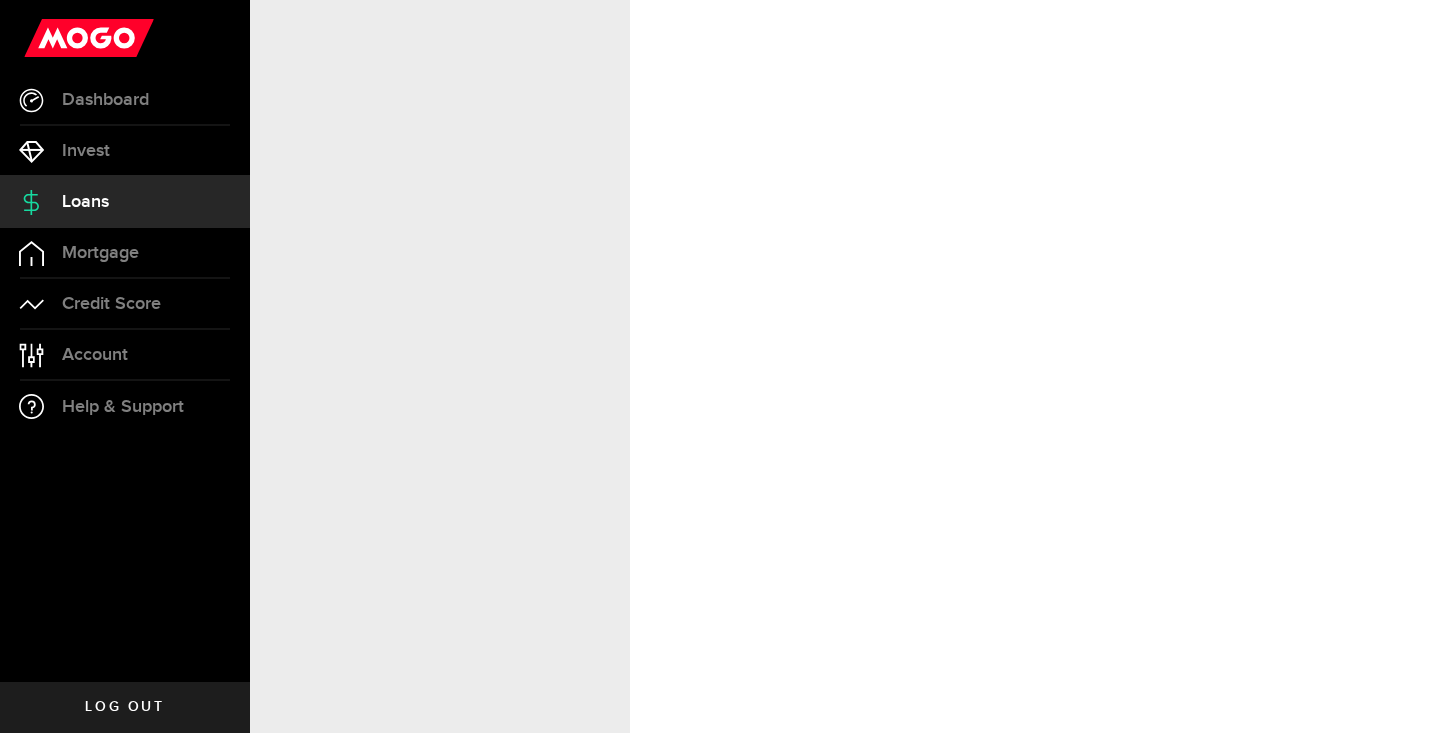 select on "Employed" 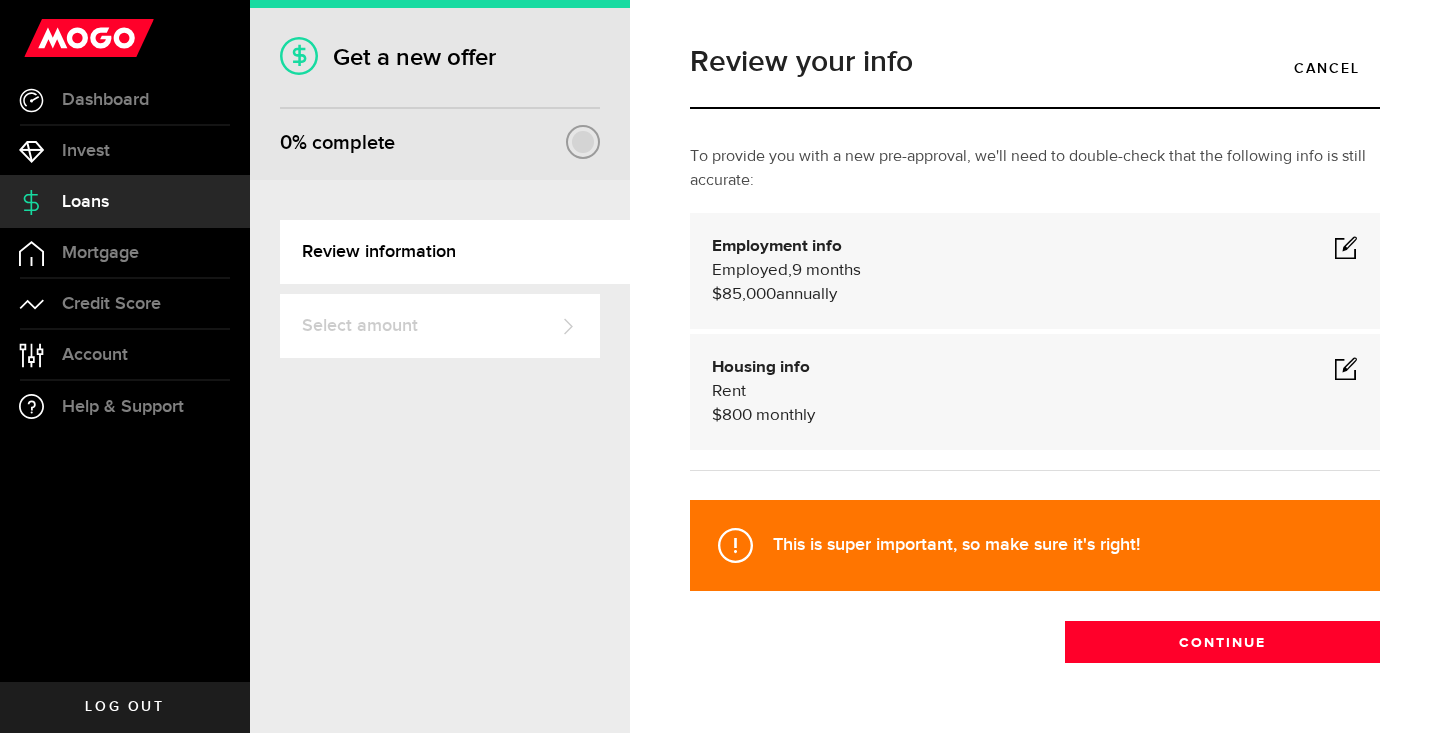 click at bounding box center [1346, 247] 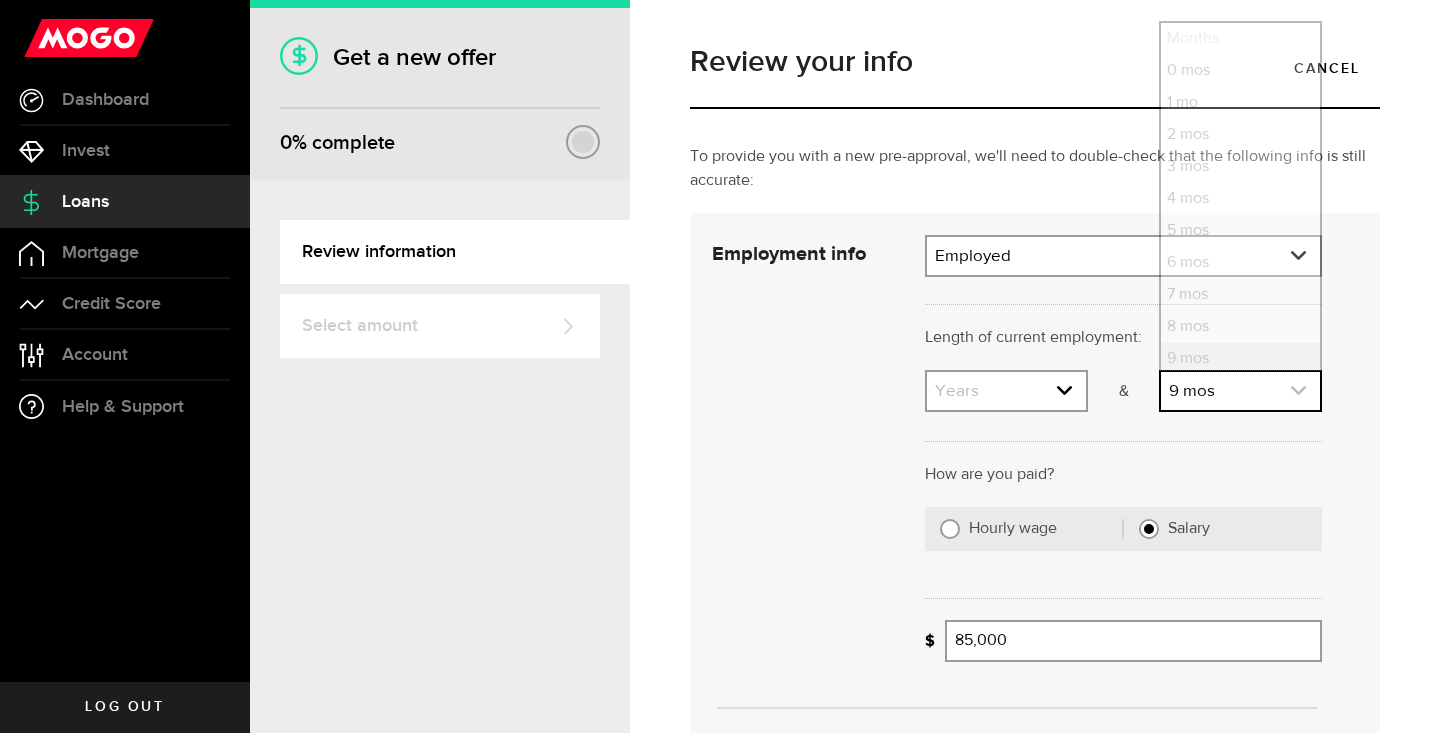 scroll, scrollTop: 5, scrollLeft: 0, axis: vertical 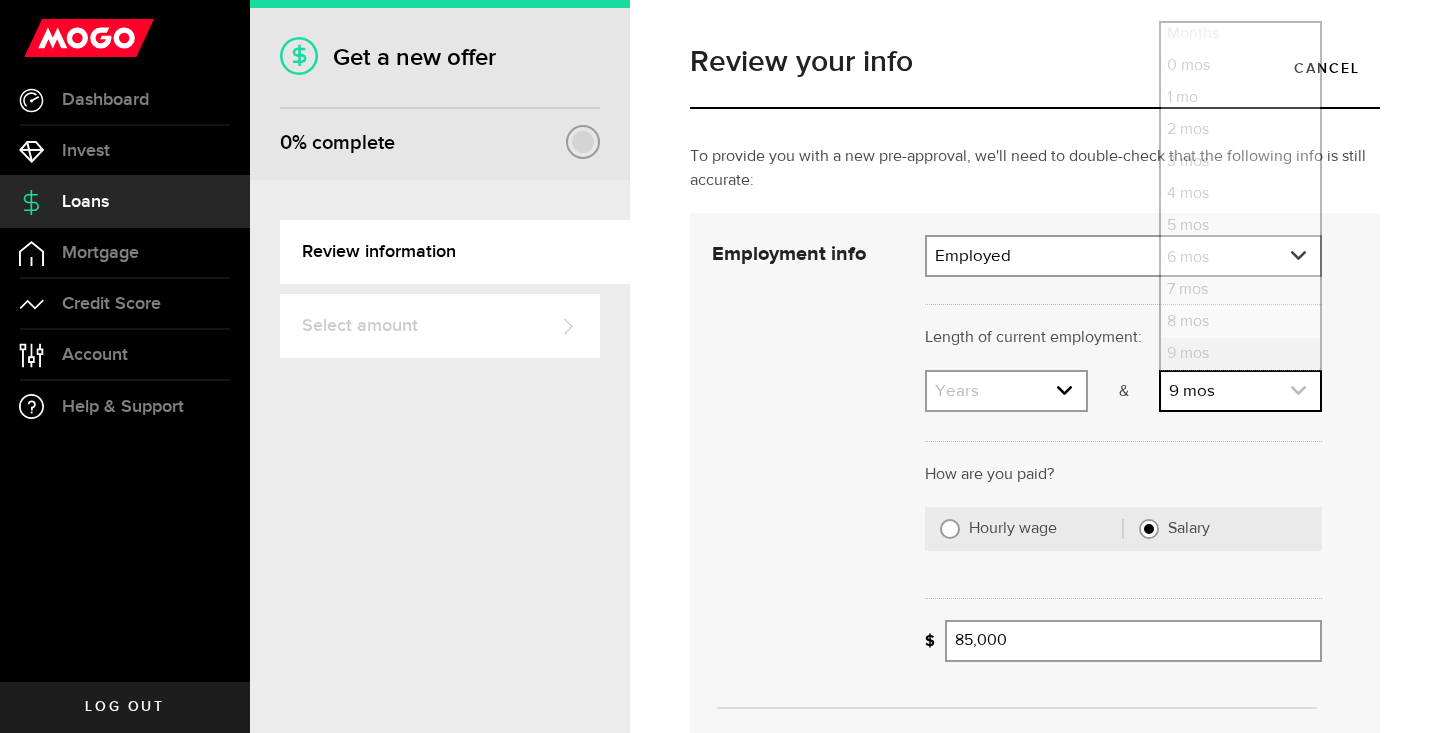 click 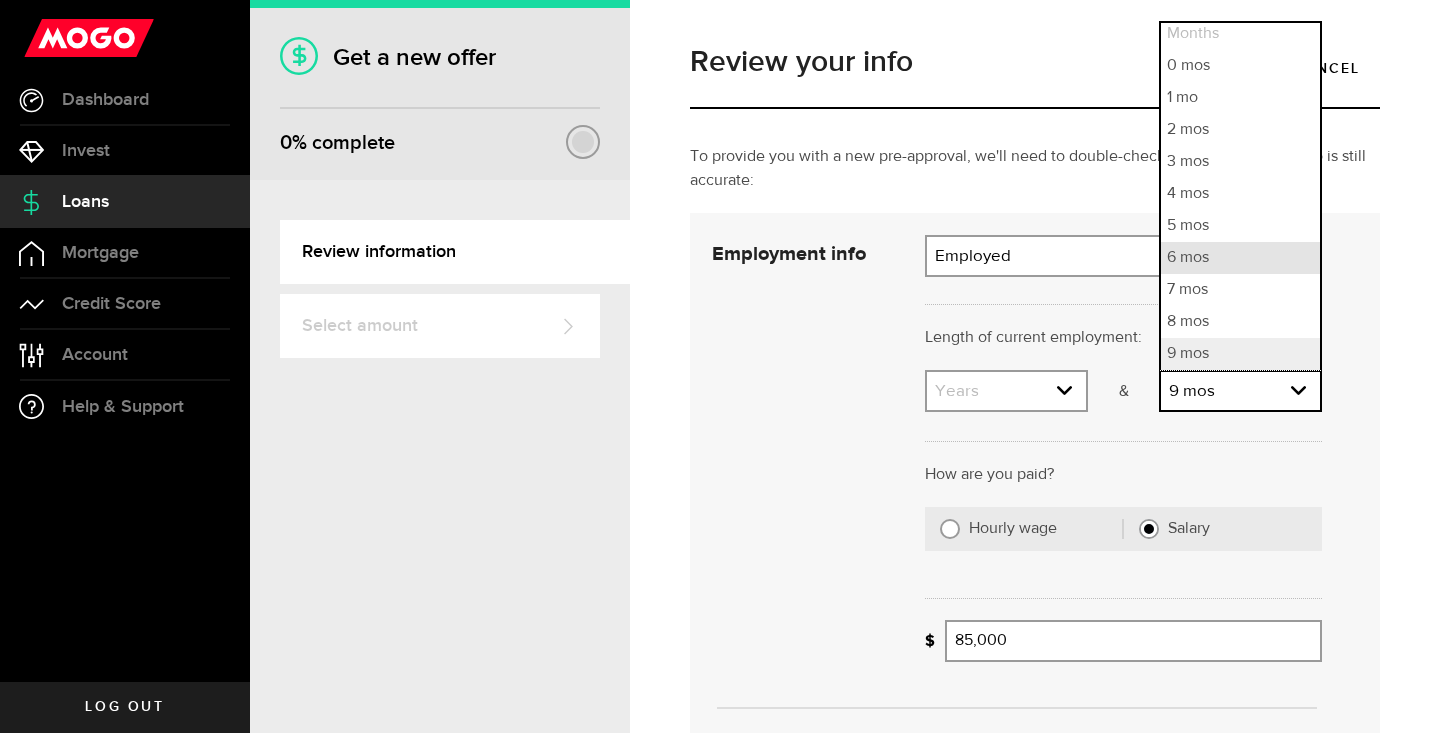 scroll, scrollTop: 69, scrollLeft: 0, axis: vertical 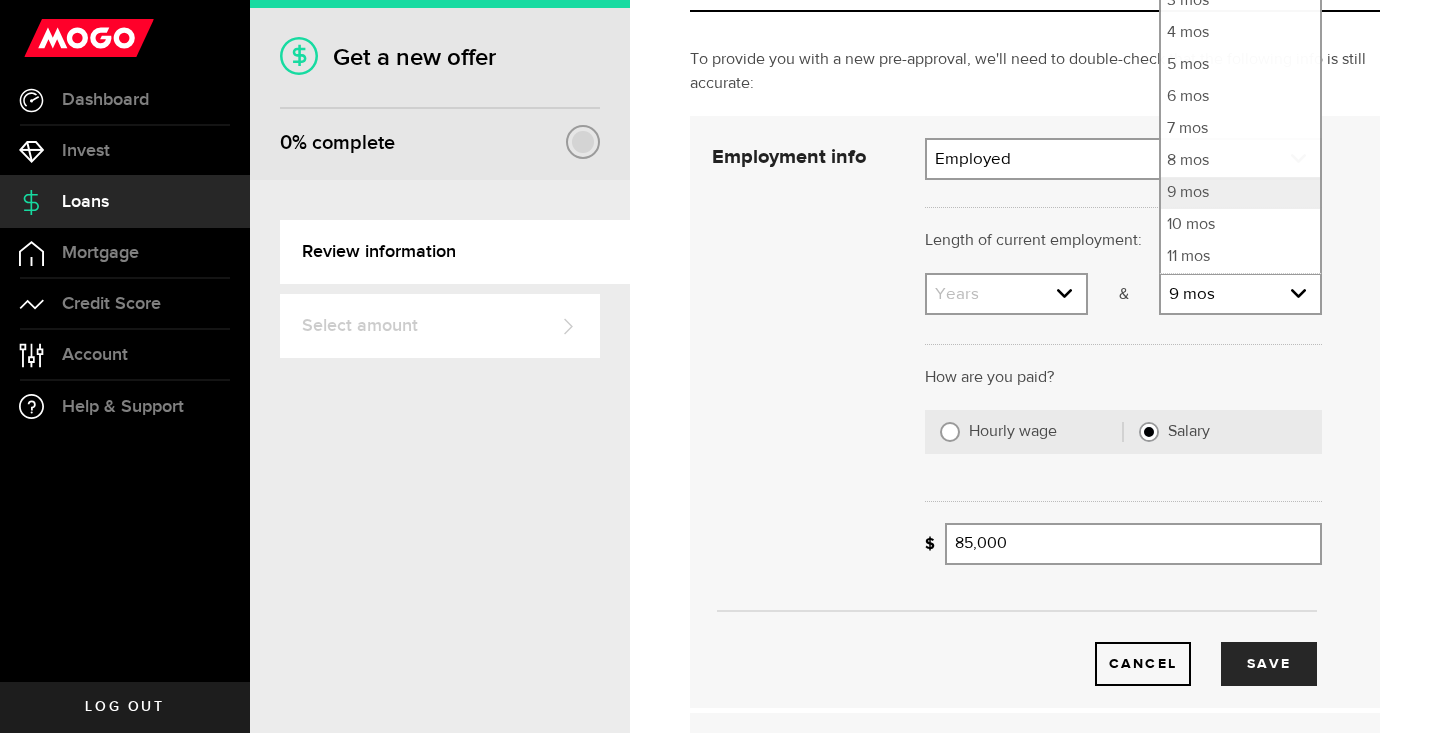 click at bounding box center [1123, 341] 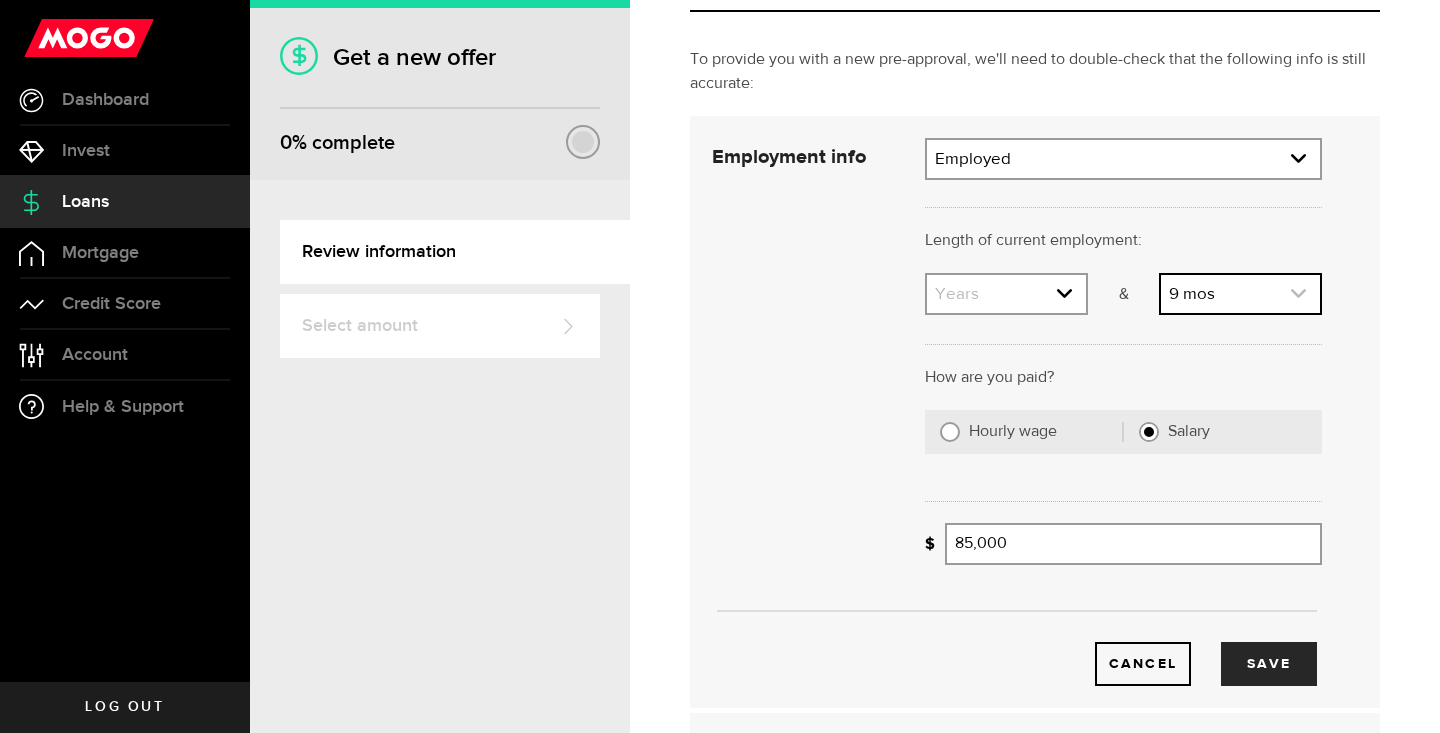 click 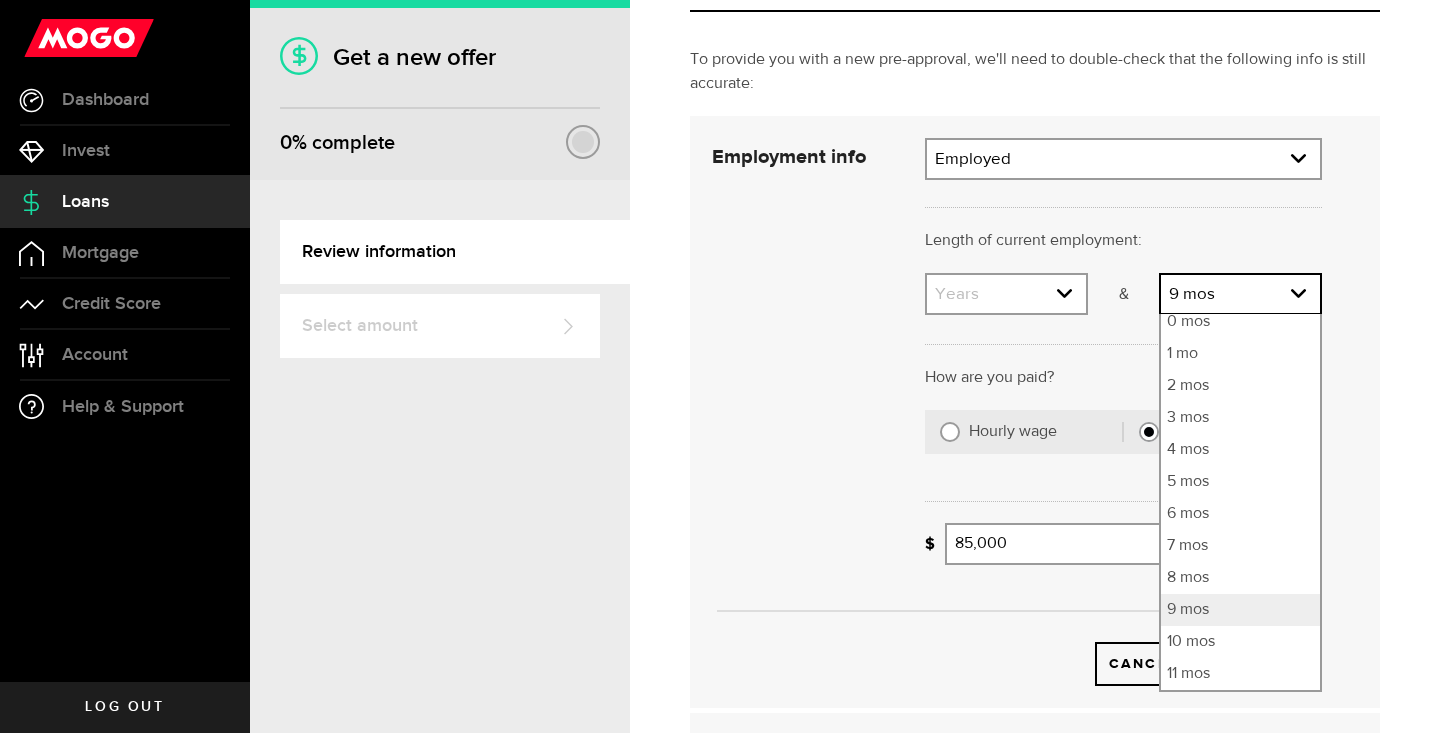 click on "Months" at bounding box center [1240, 290] 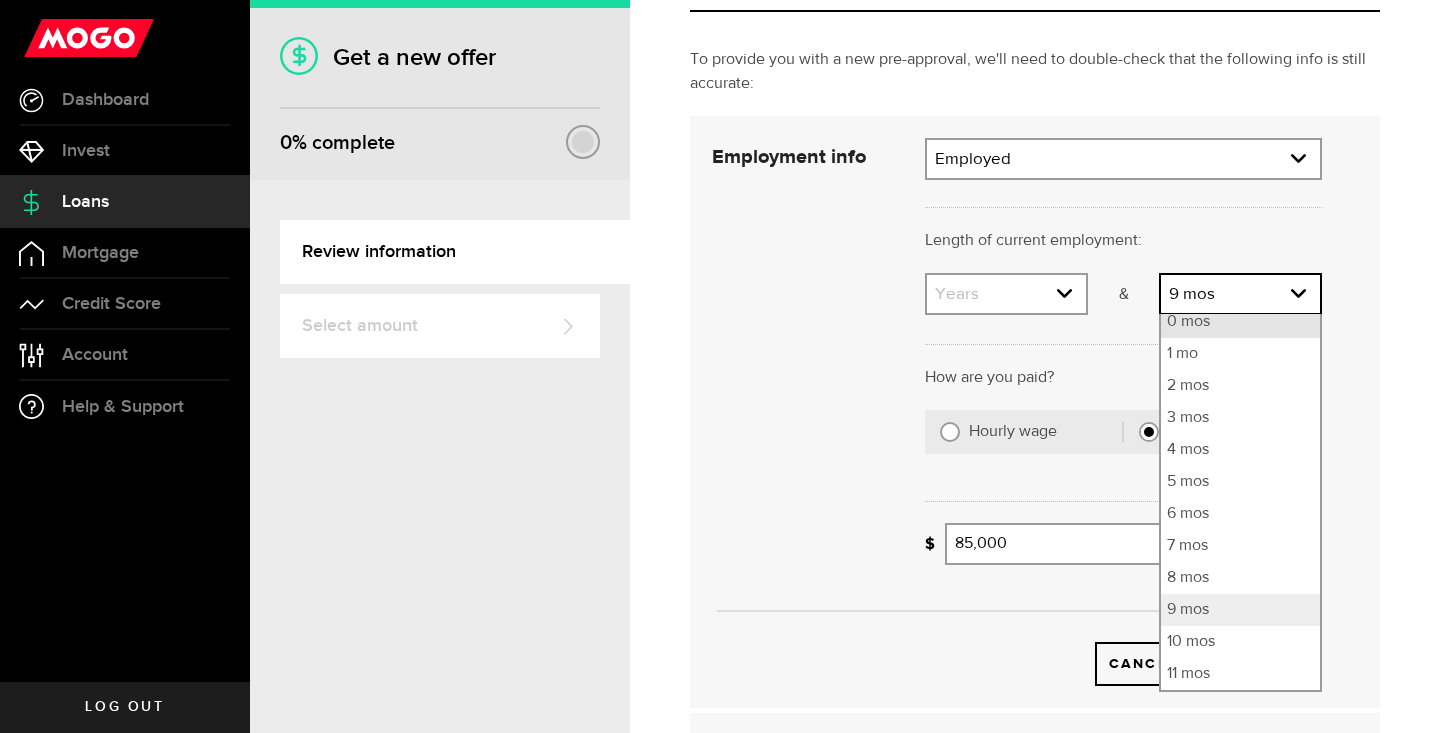 click on "0 mos" at bounding box center (1240, 322) 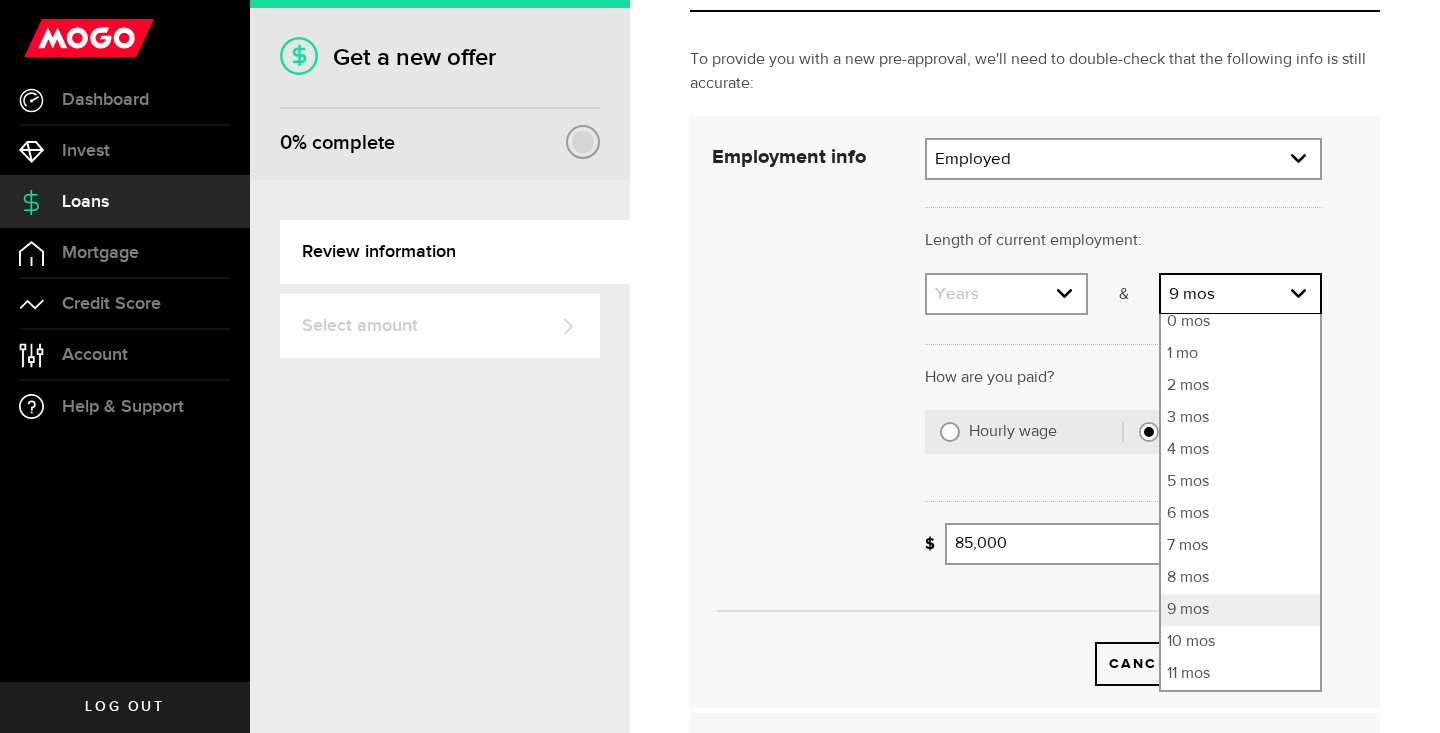 select on "0" 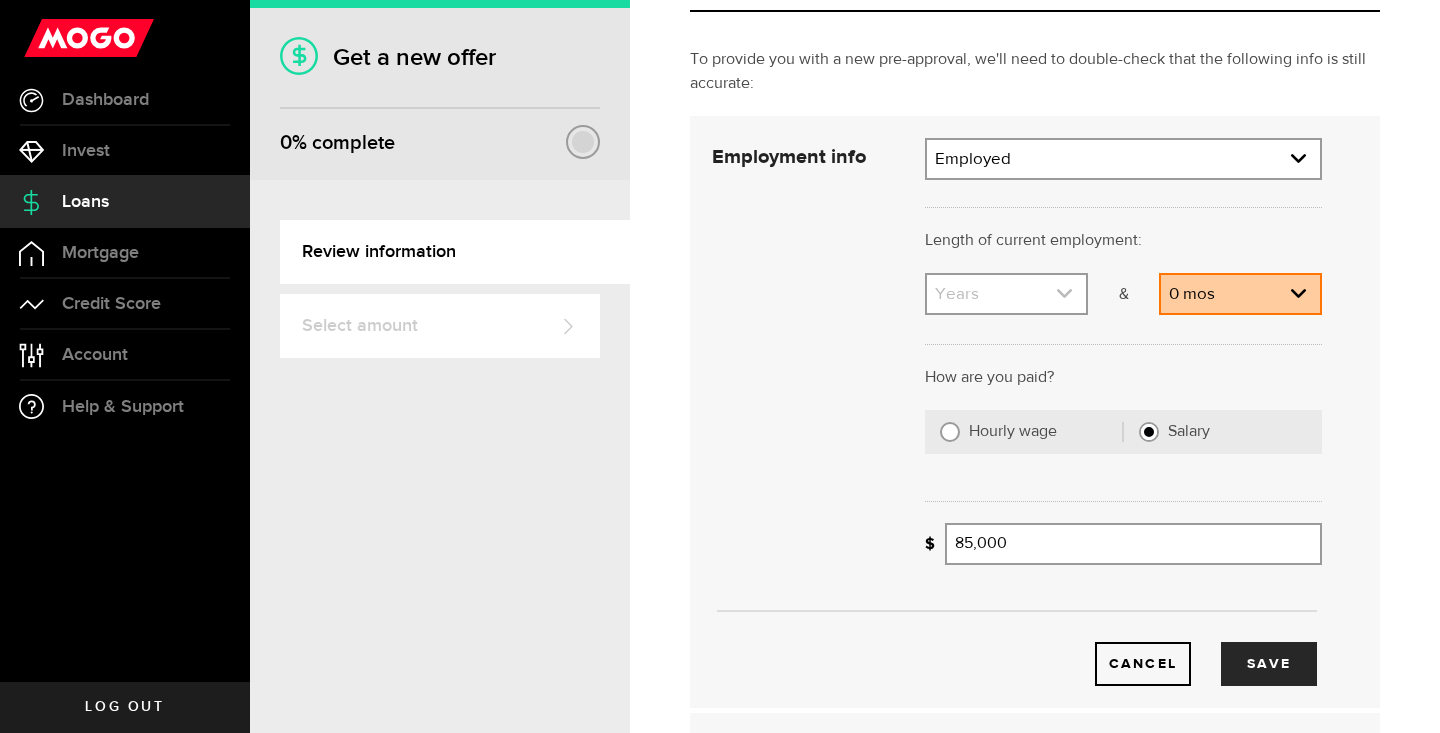 click 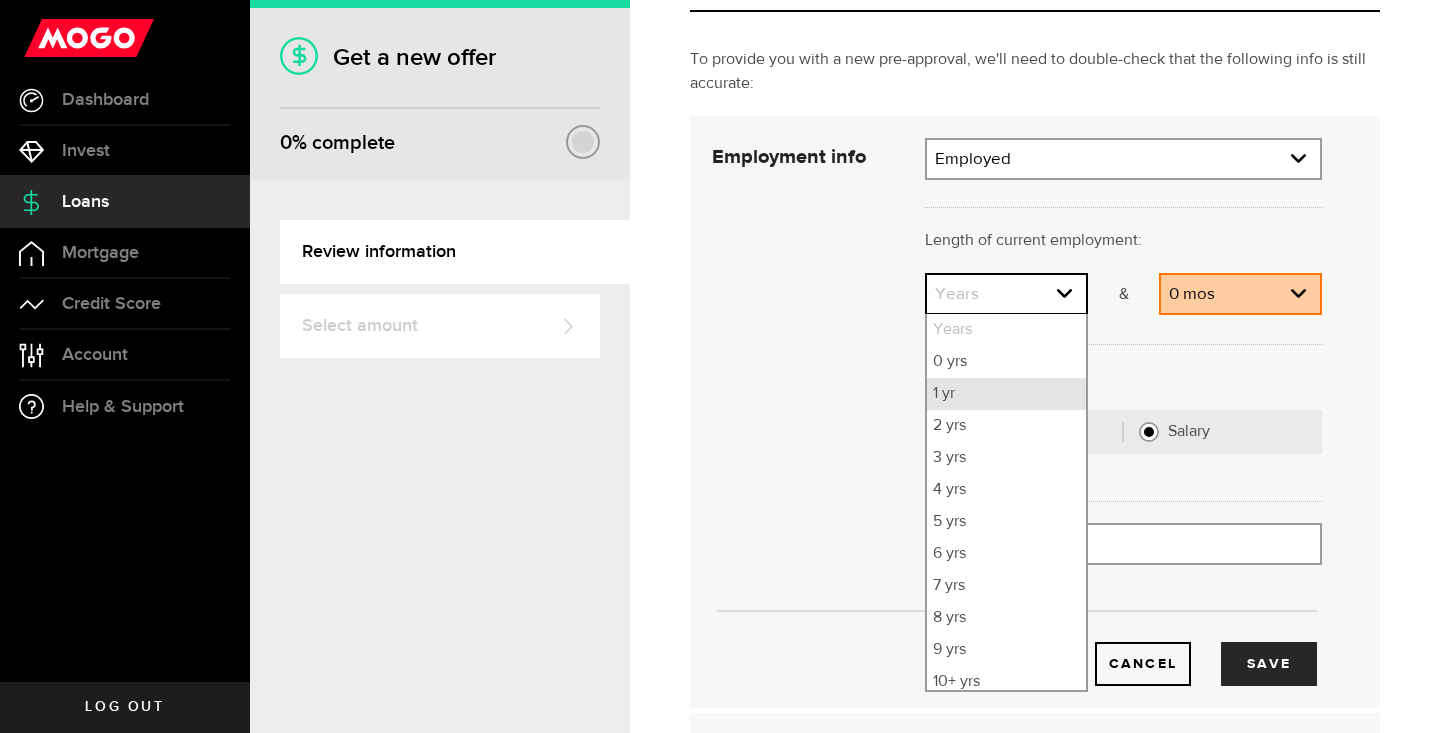 click on "1 yr" at bounding box center (1006, 394) 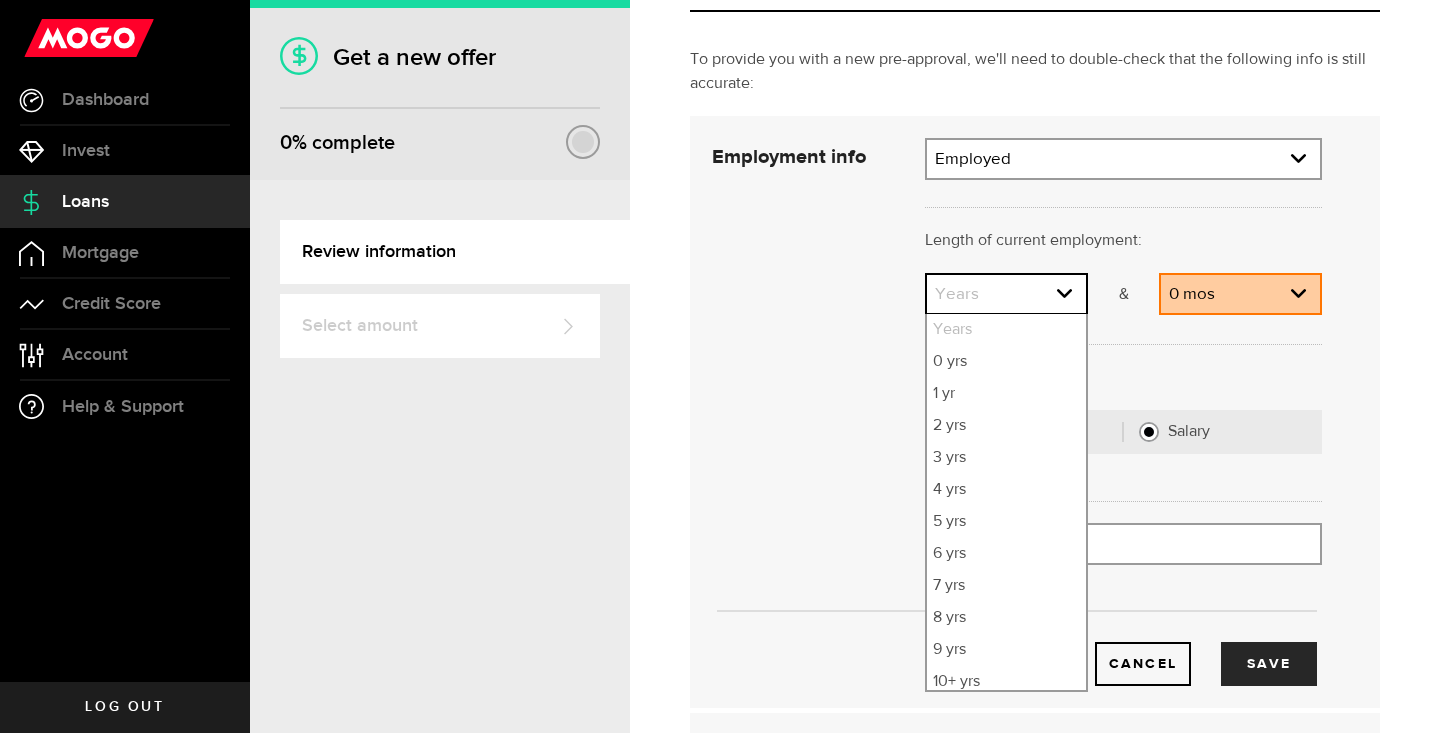 select on "1" 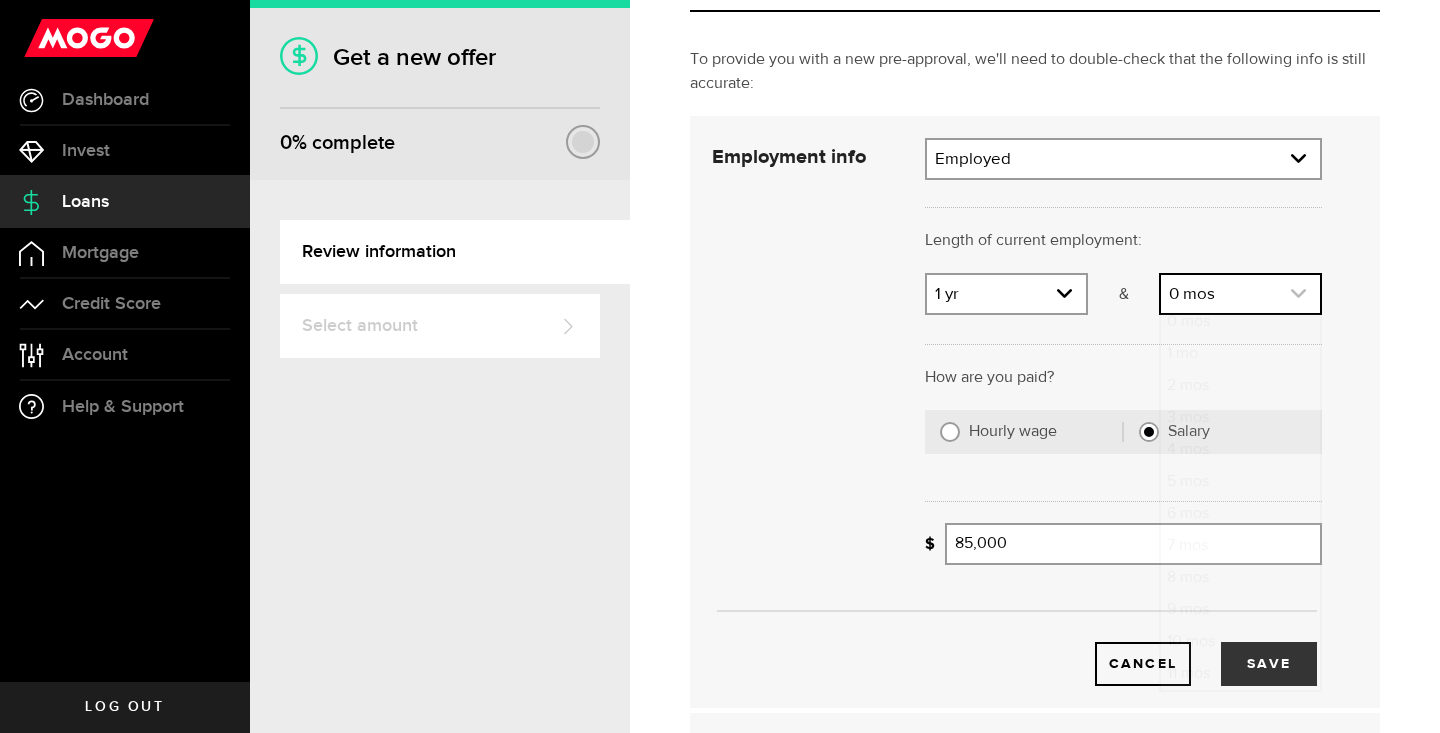 click 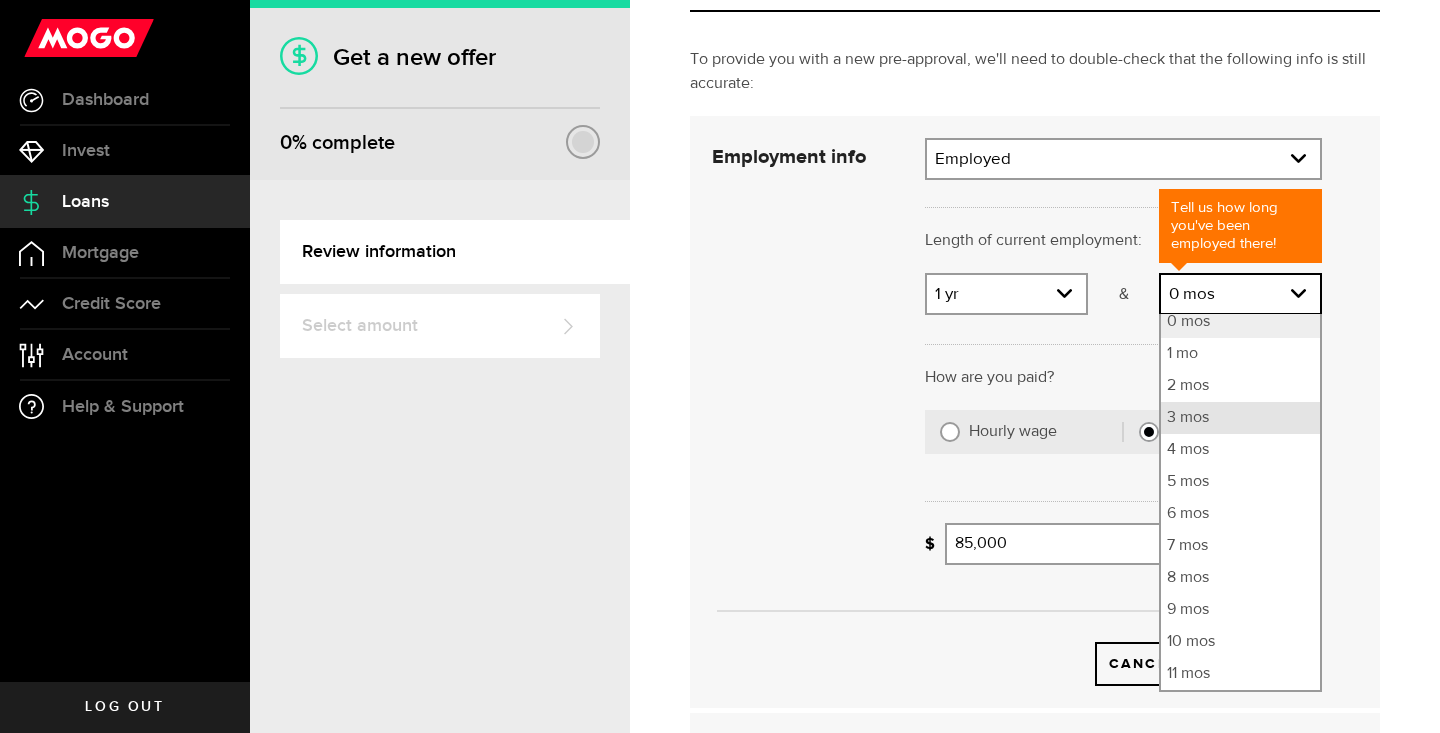 click on "3 mos" at bounding box center (1240, 418) 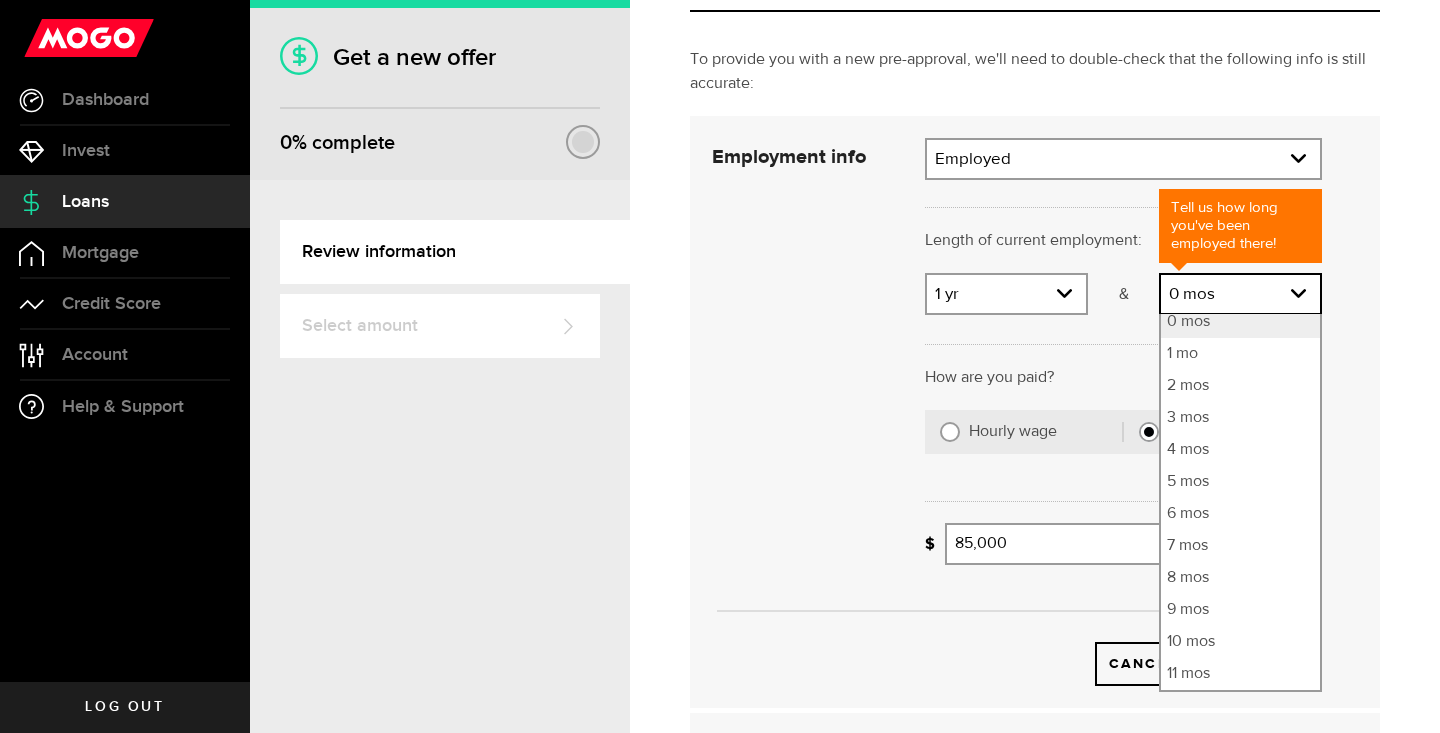 select on "3" 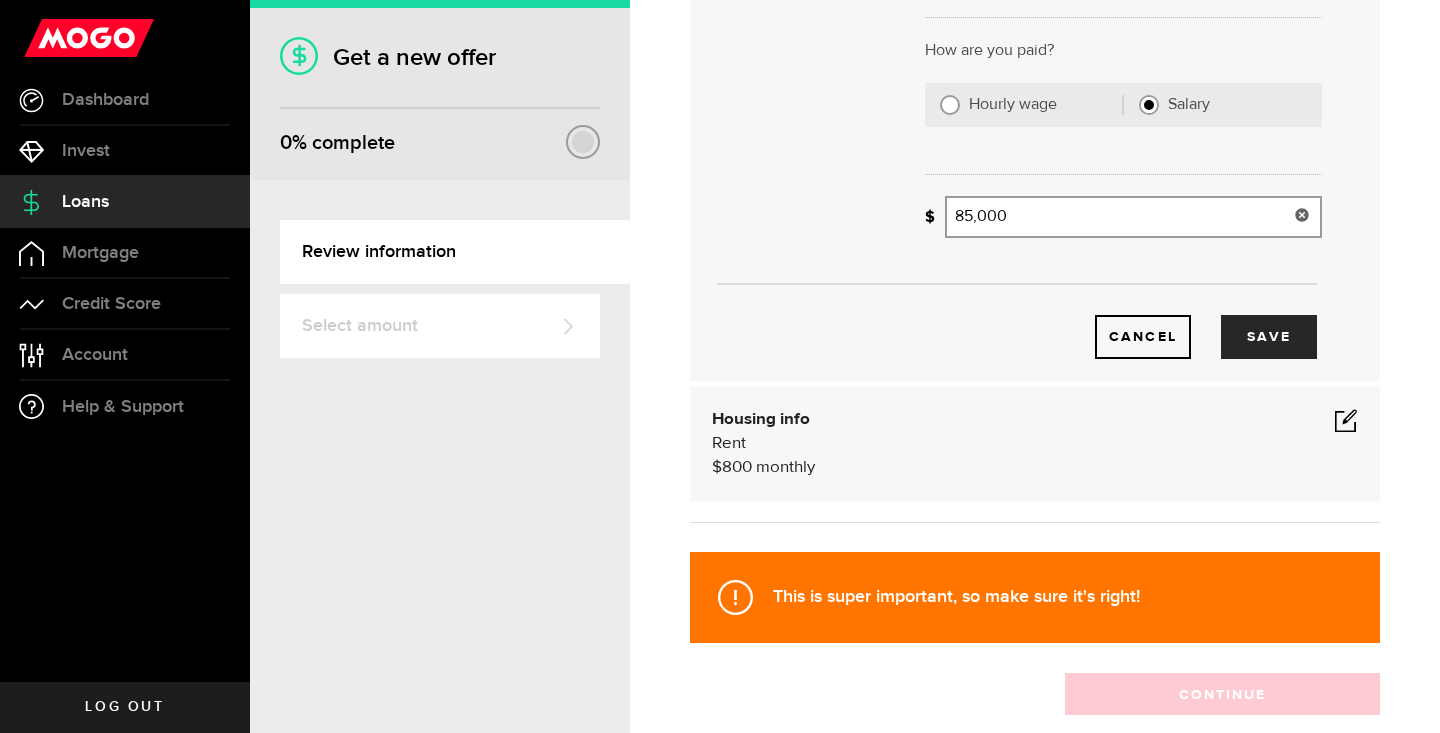 scroll, scrollTop: 534, scrollLeft: 0, axis: vertical 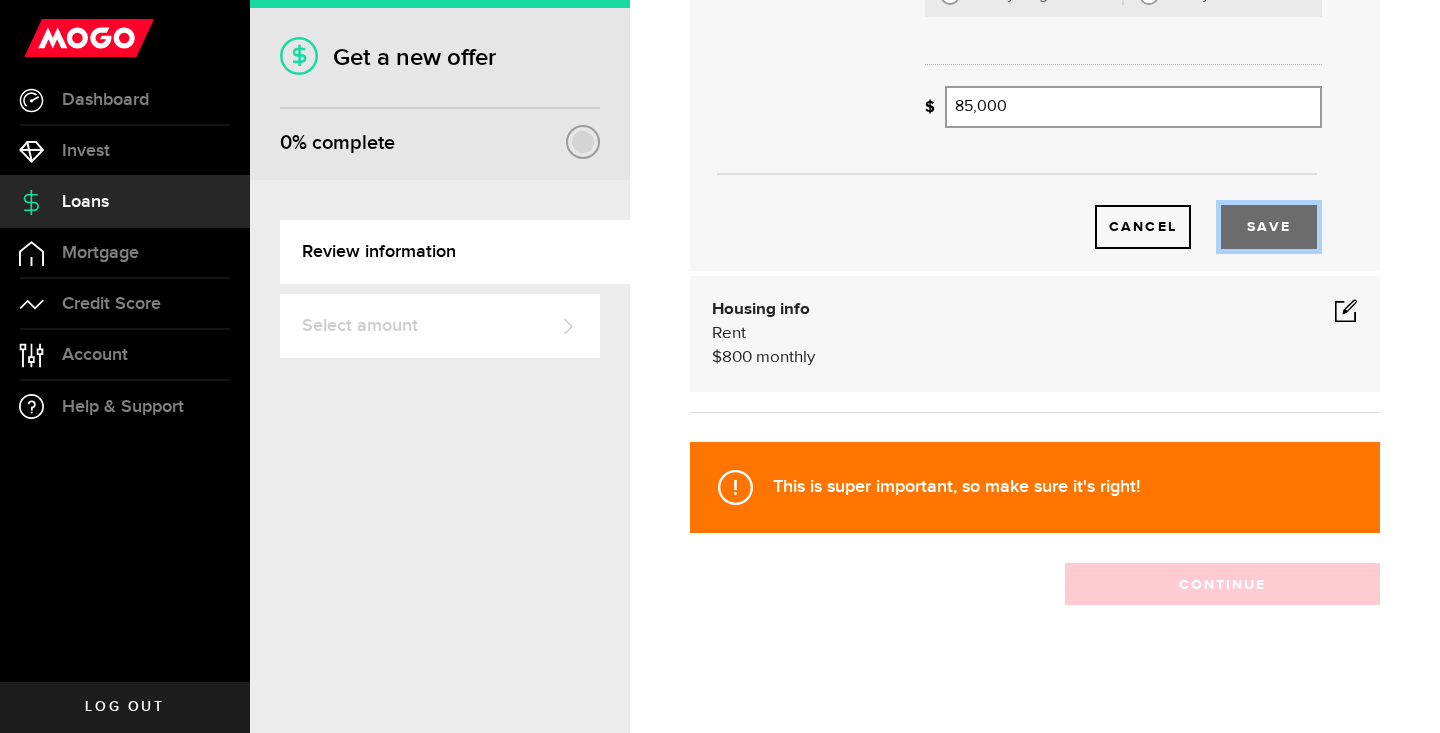 click on "Save" at bounding box center (1269, 227) 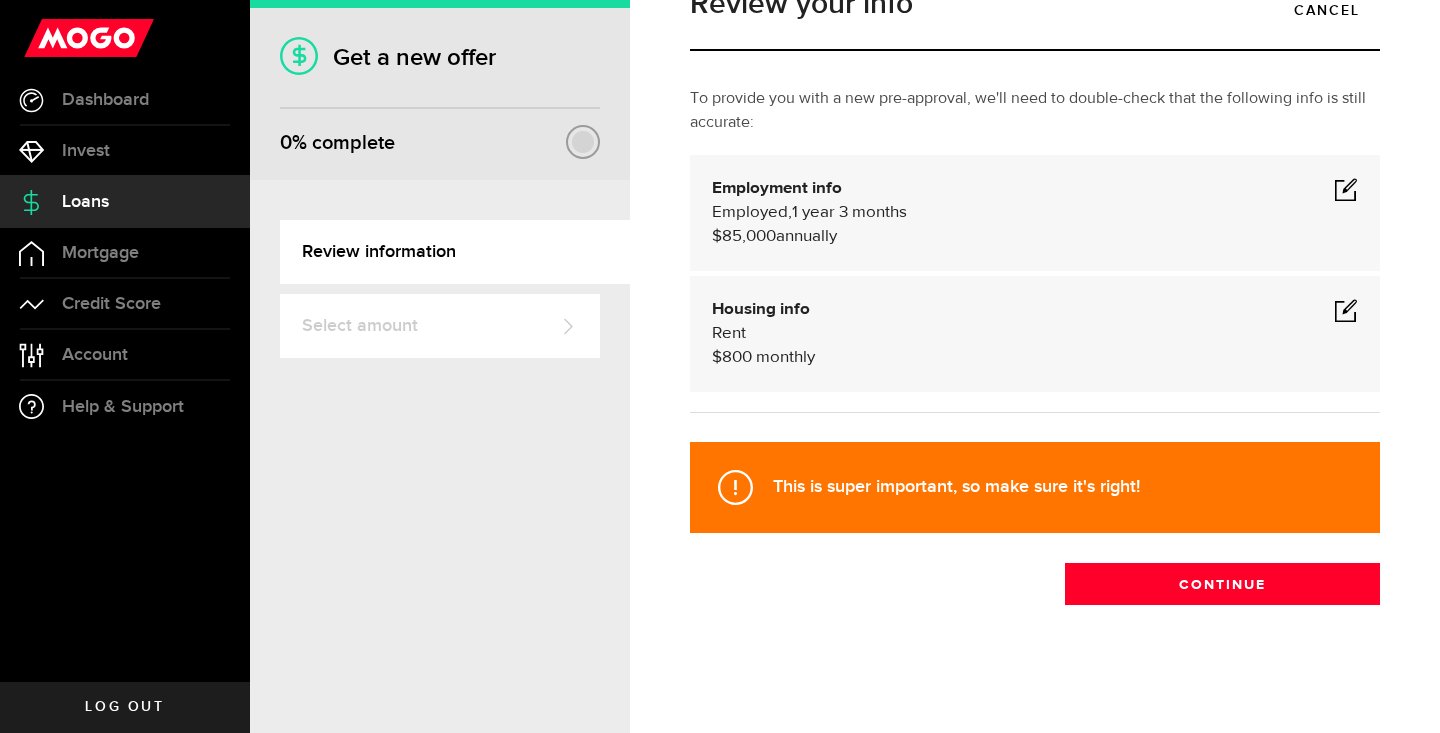 scroll, scrollTop: 58, scrollLeft: 0, axis: vertical 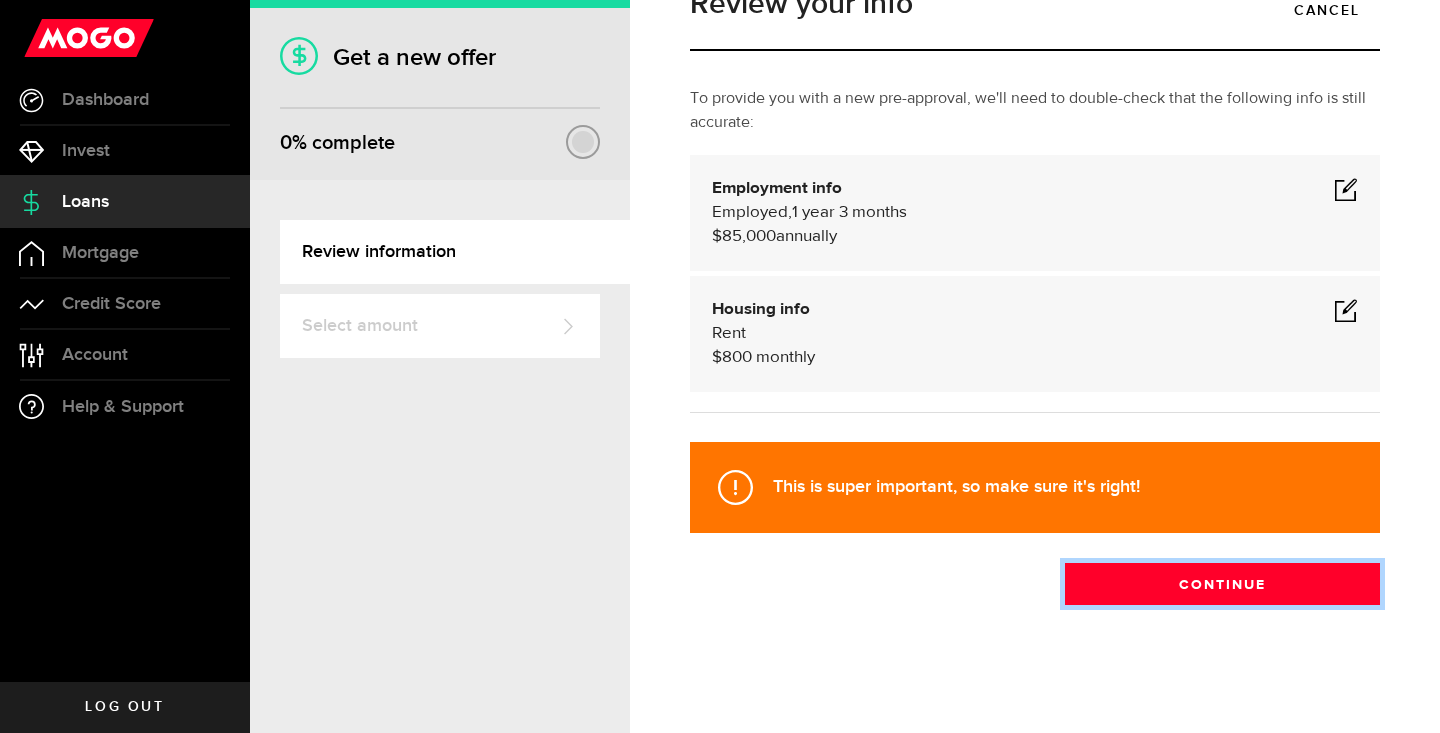 click on "Continue" at bounding box center (1222, 584) 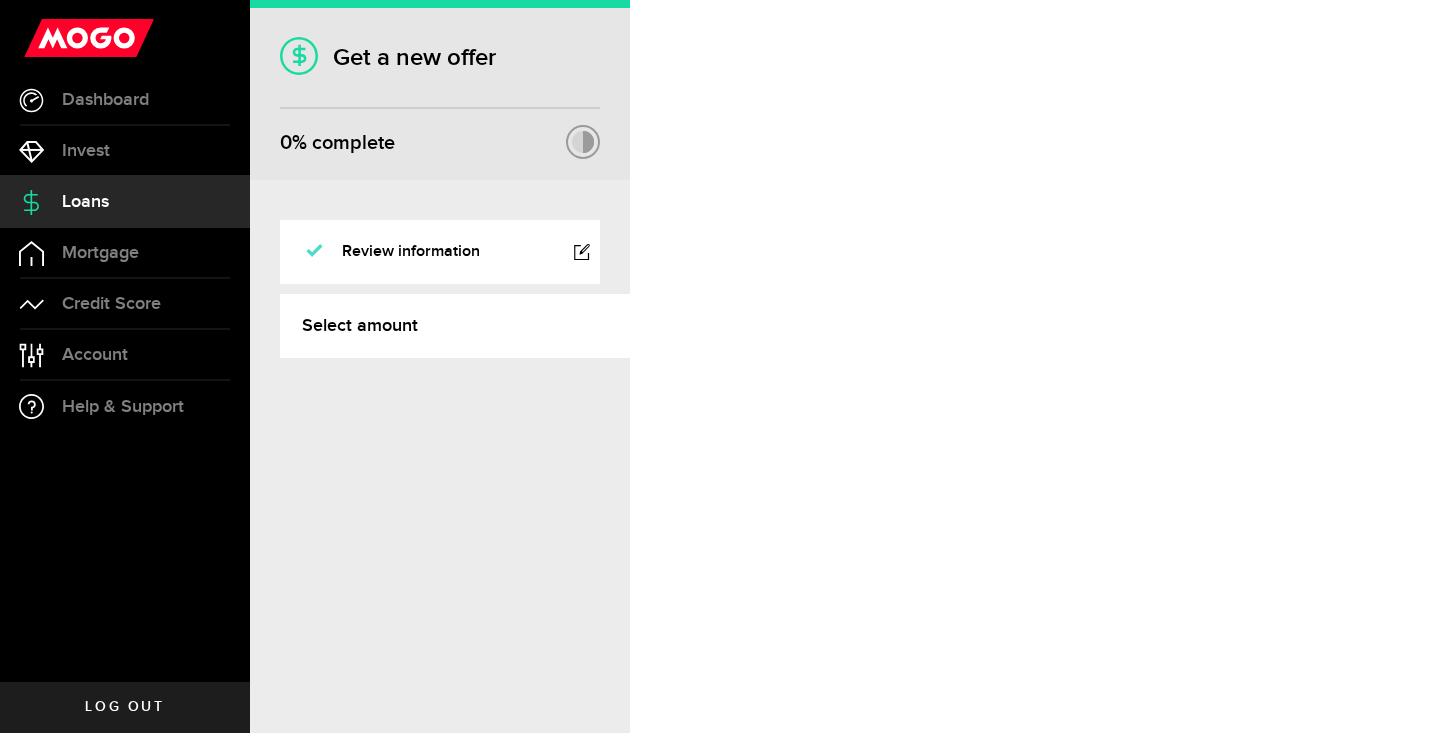 scroll, scrollTop: 0, scrollLeft: 0, axis: both 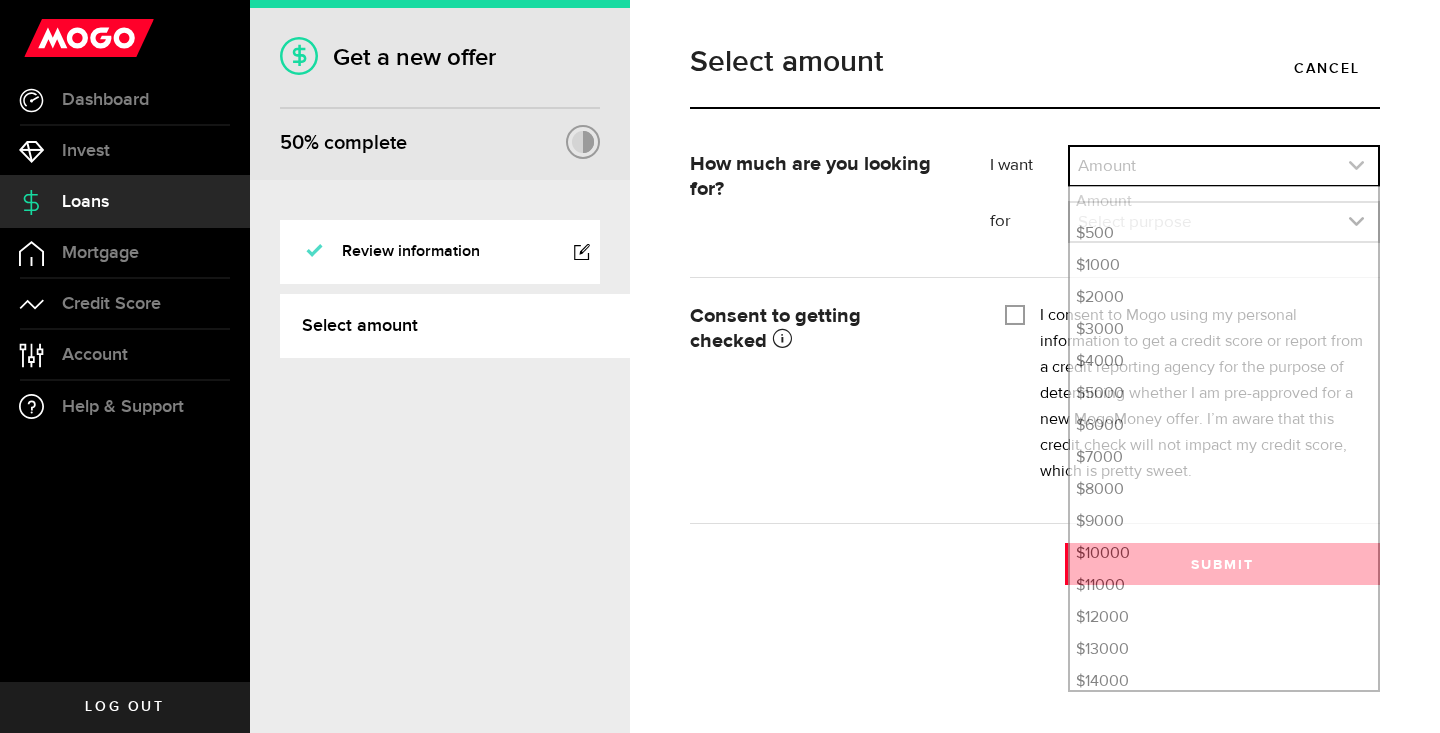 click at bounding box center (1224, 166) 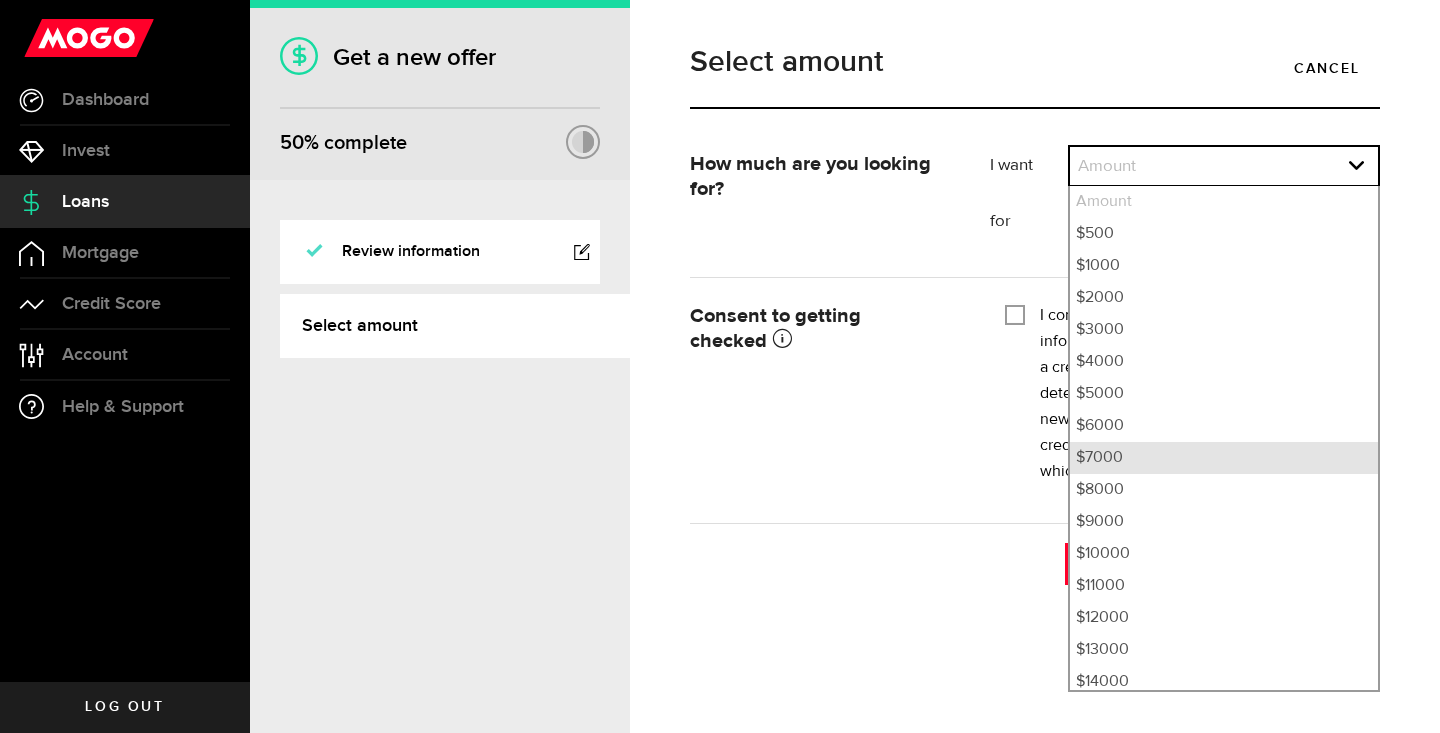 click on "$7000" at bounding box center [1224, 458] 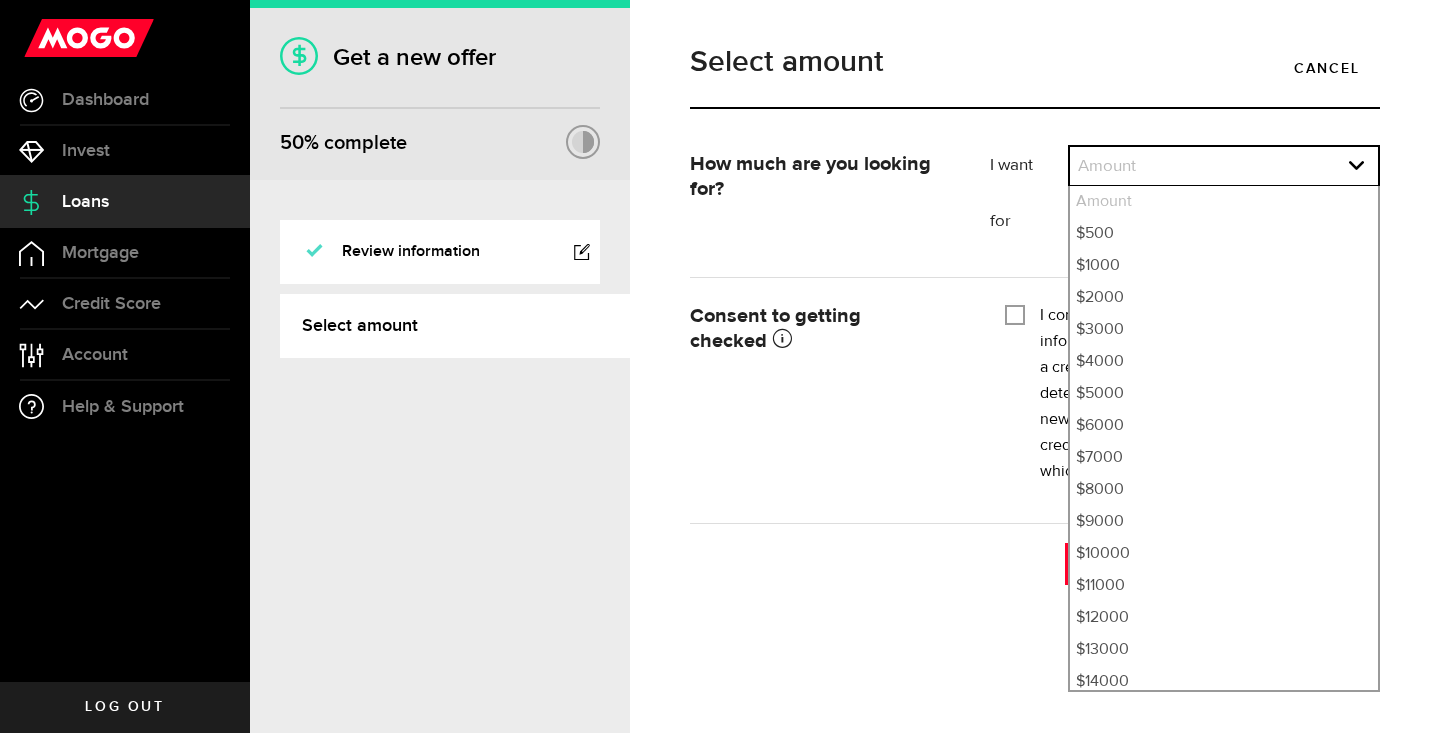 select on "7000" 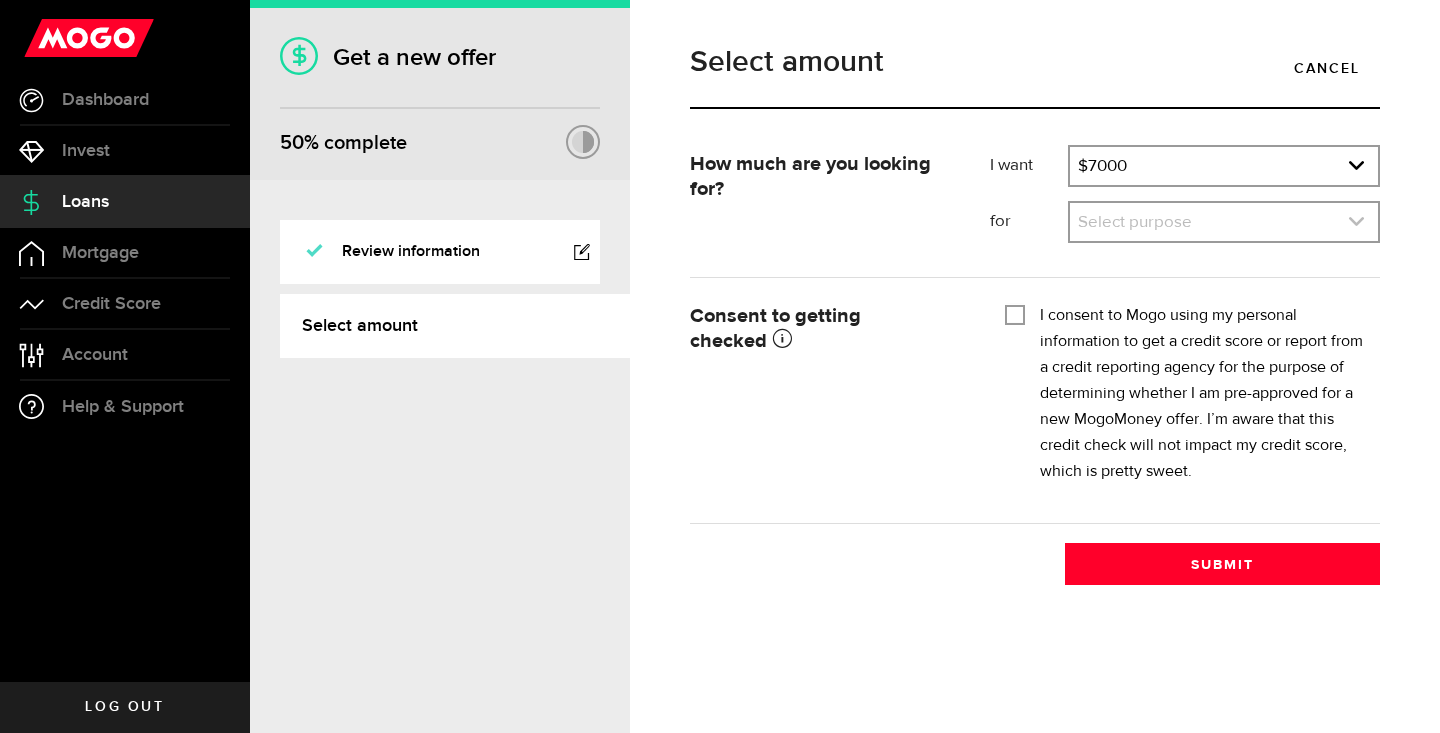 click at bounding box center [1224, 222] 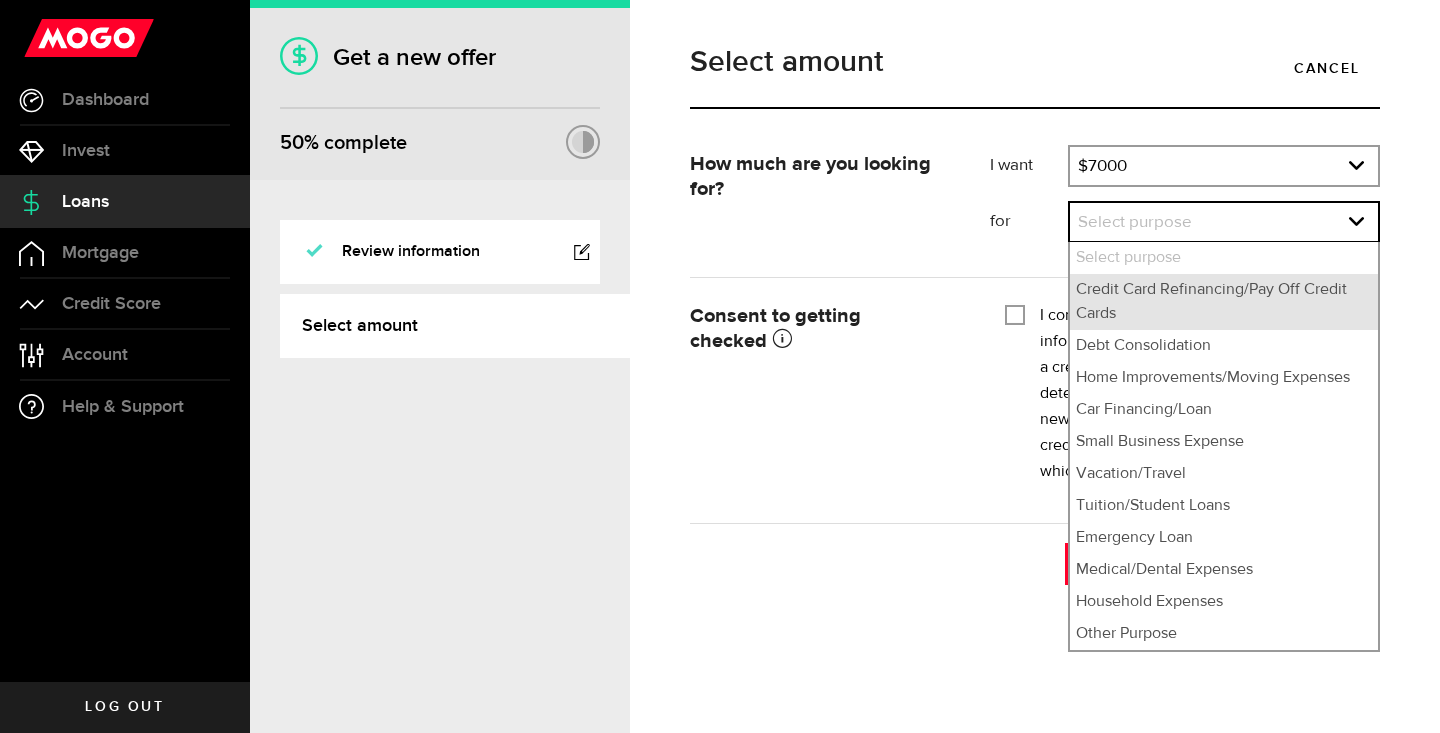 click on "Credit Card Refinancing/Pay Off Credit Cards" at bounding box center [1224, 302] 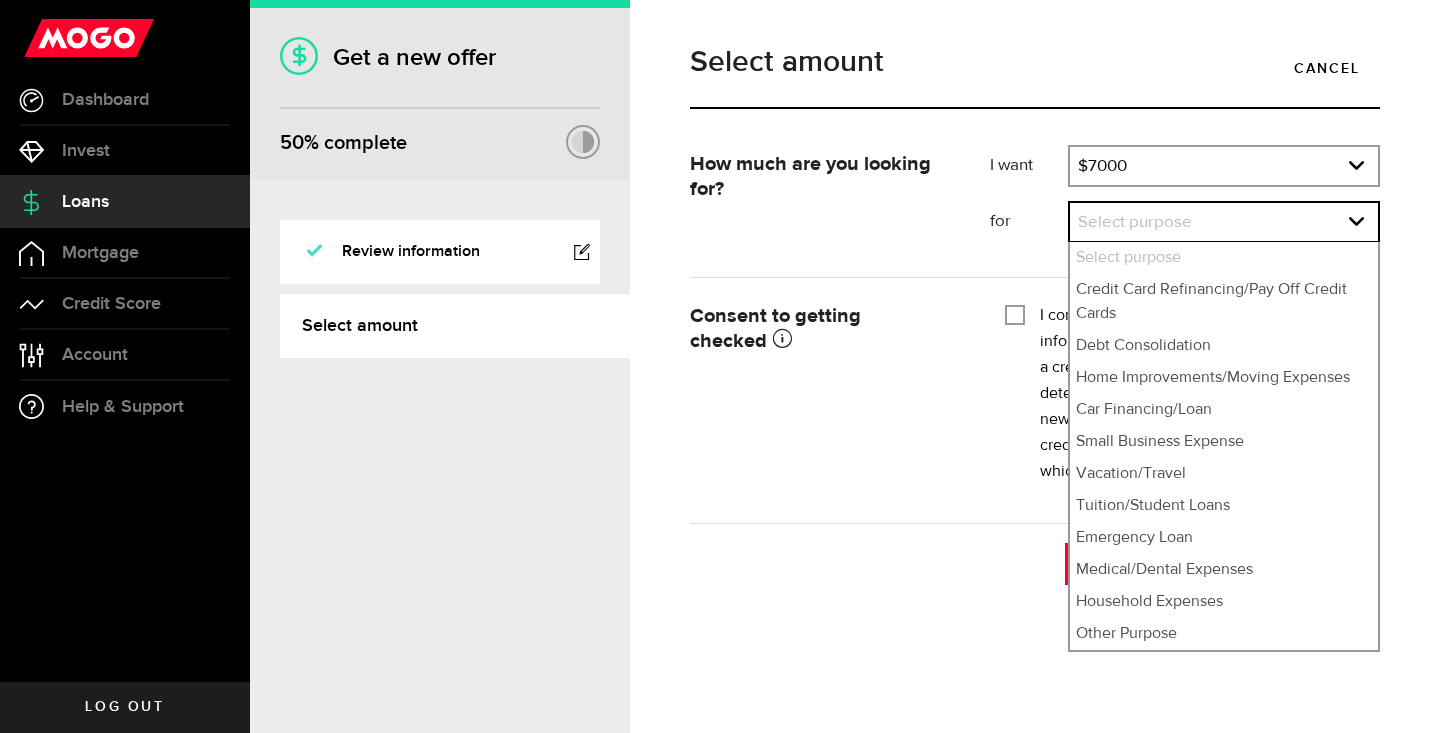select on "Credit Card Refinancing/Pay Off Credit Cards" 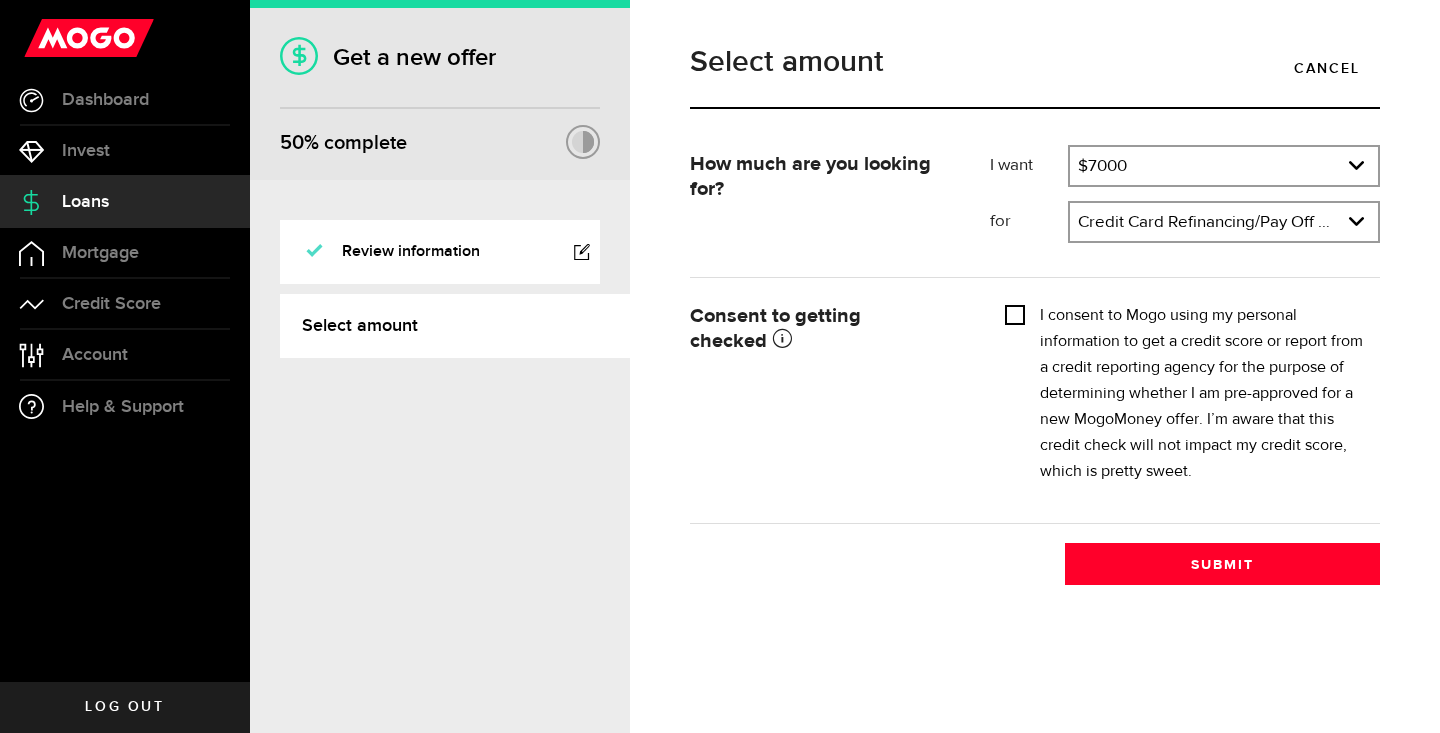 click on "I consent to Mogo using my personal information to get a credit score or report from a credit reporting agency for the purpose of determining whether I am pre-approved for a new MogoMoney offer. I’m aware that this credit check will not impact my credit score, which is pretty sweet." at bounding box center [1015, 313] 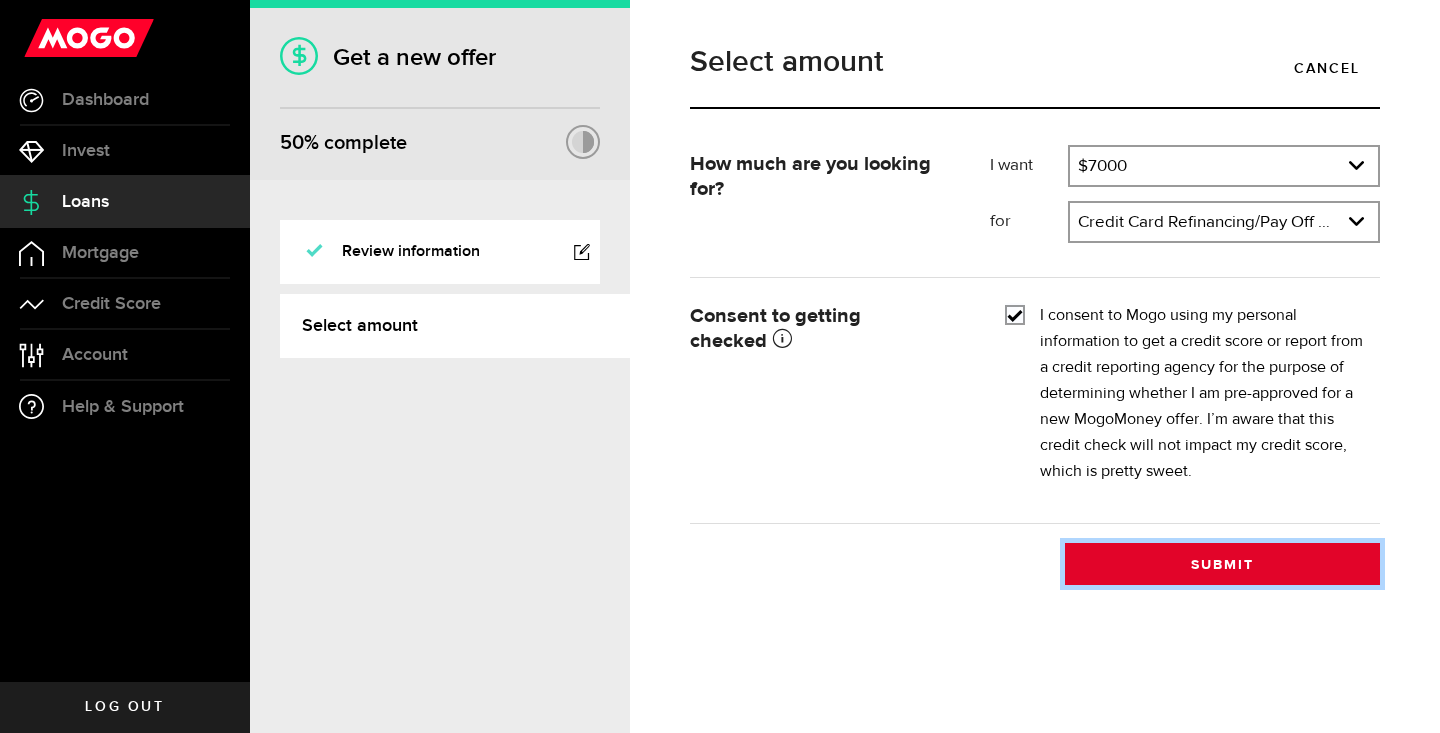 click on "Submit" at bounding box center (1222, 564) 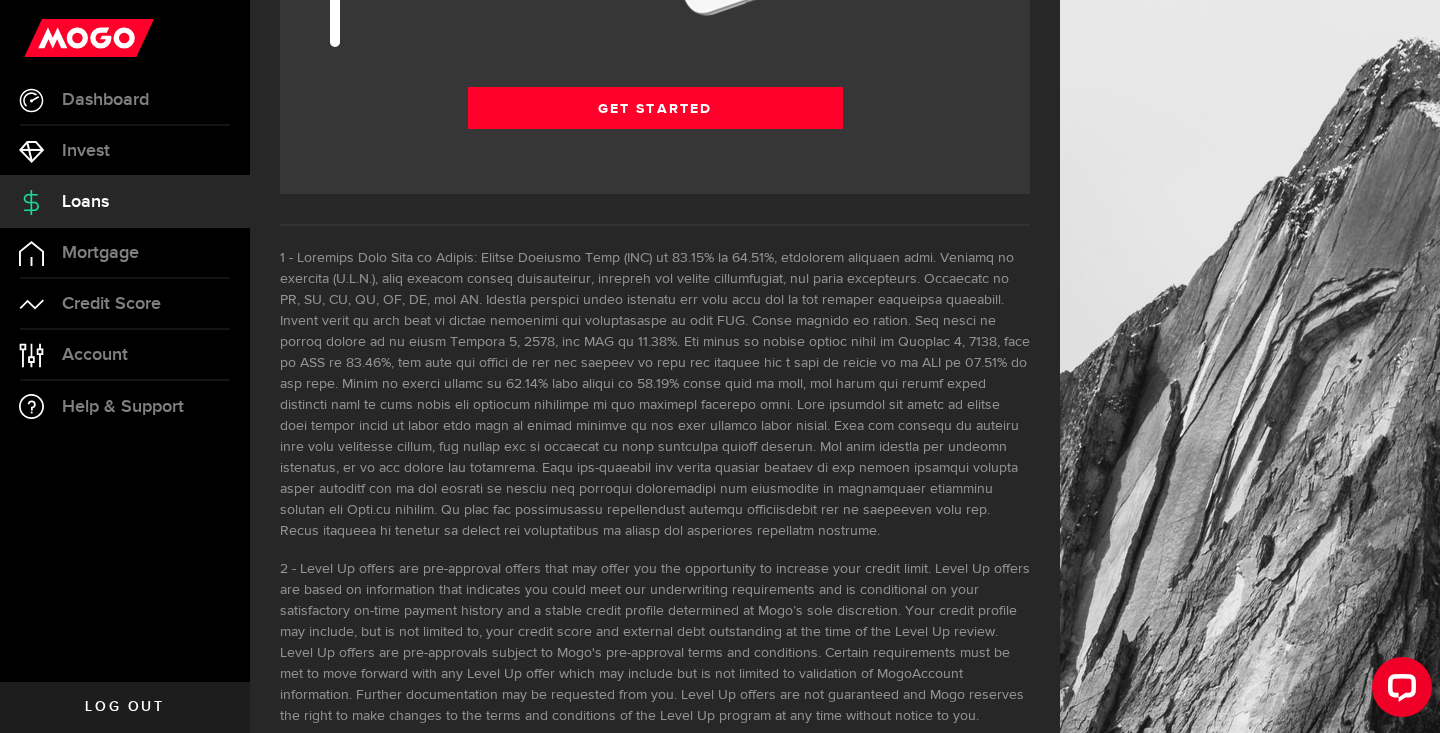 scroll, scrollTop: 2939, scrollLeft: 0, axis: vertical 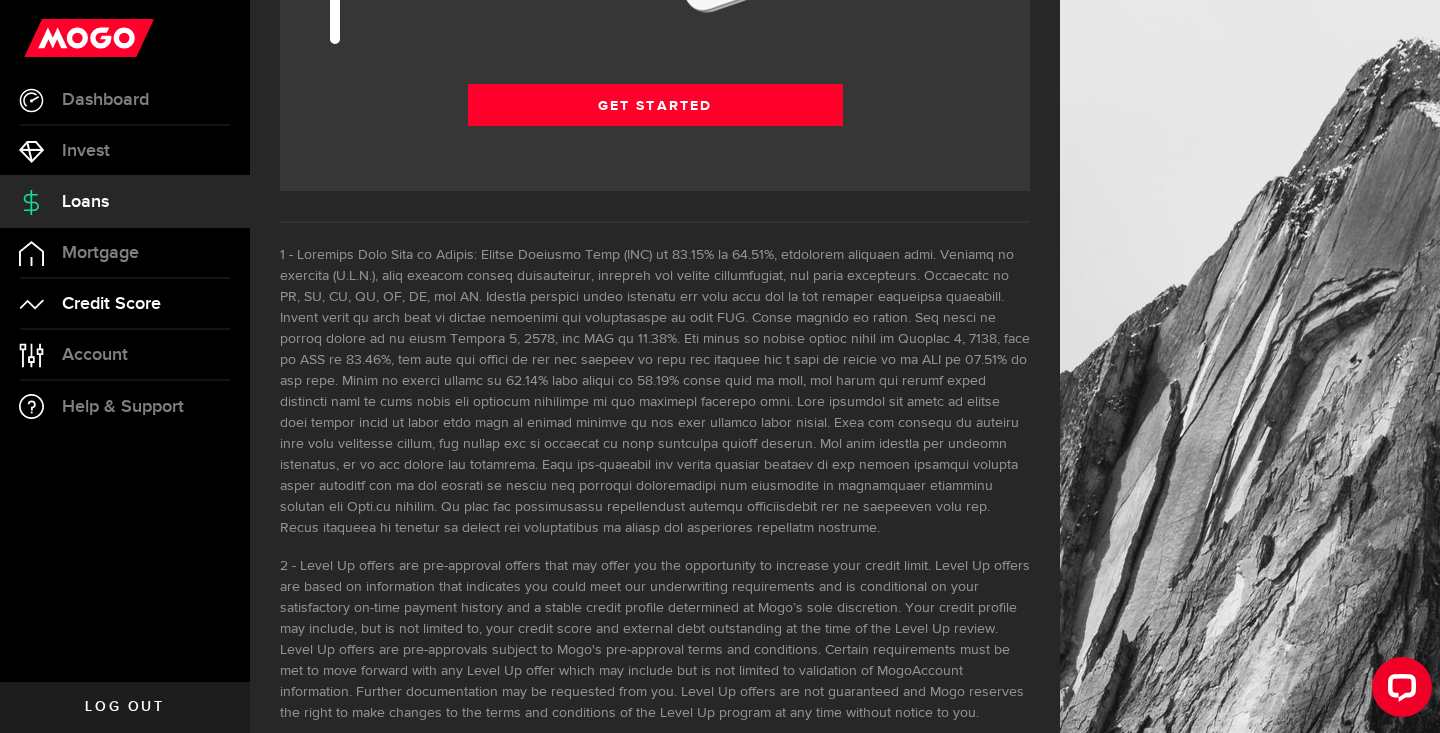 click on "Credit Score" at bounding box center [125, 304] 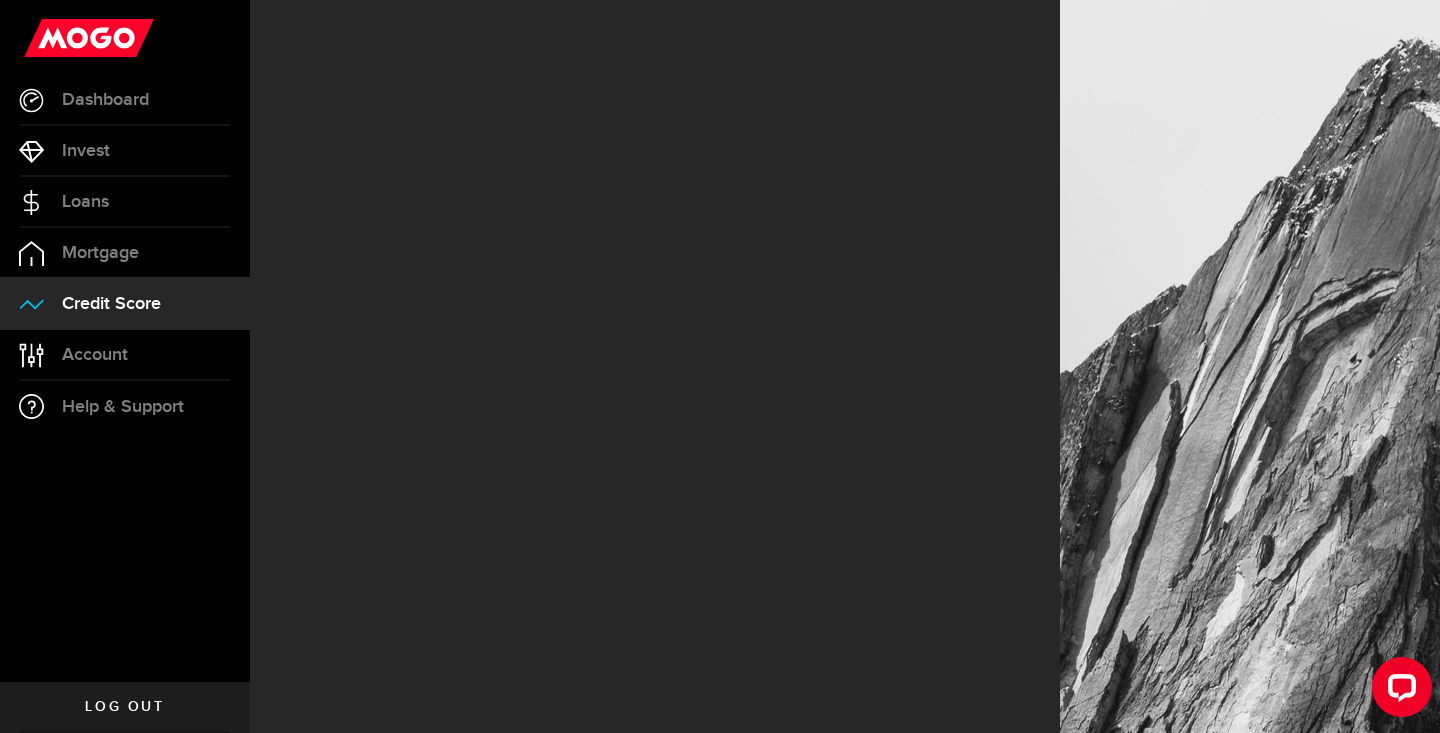scroll, scrollTop: 0, scrollLeft: 0, axis: both 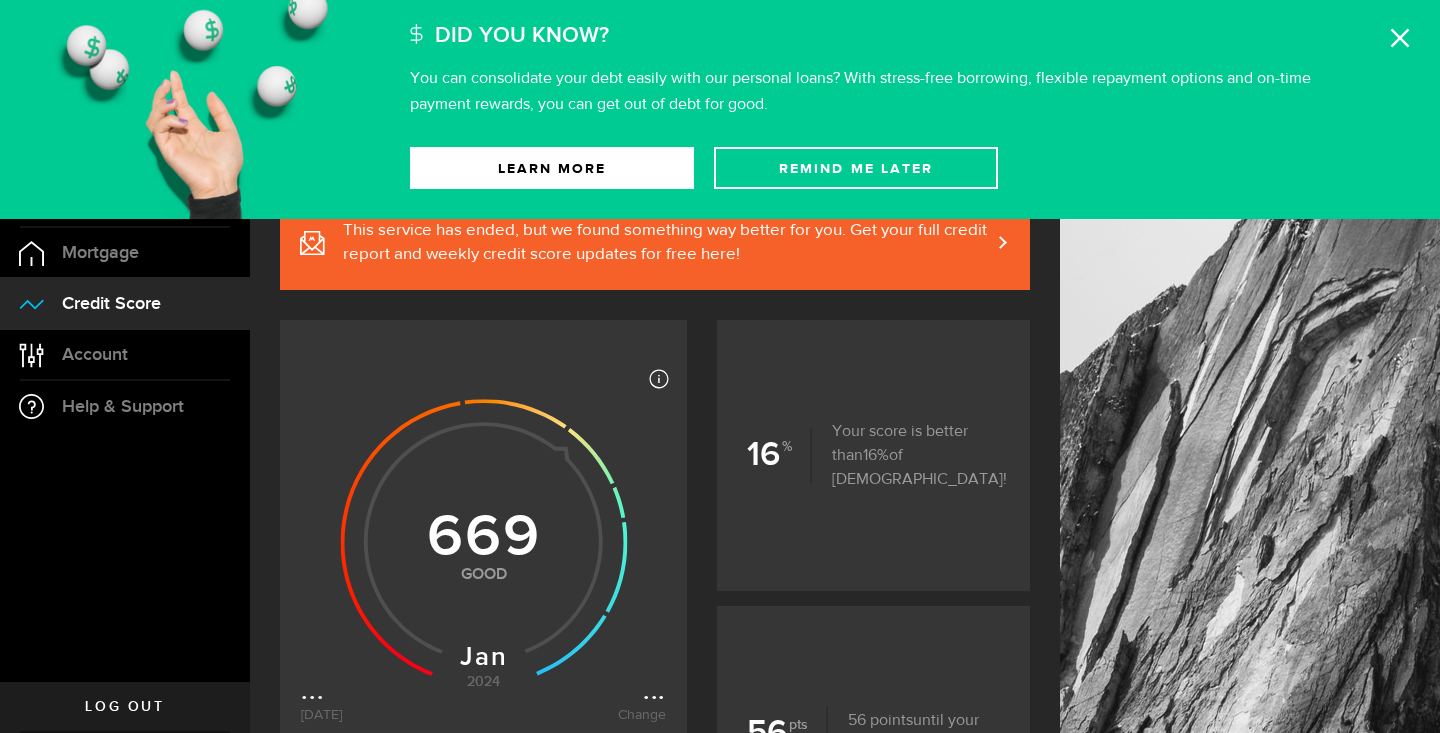 click 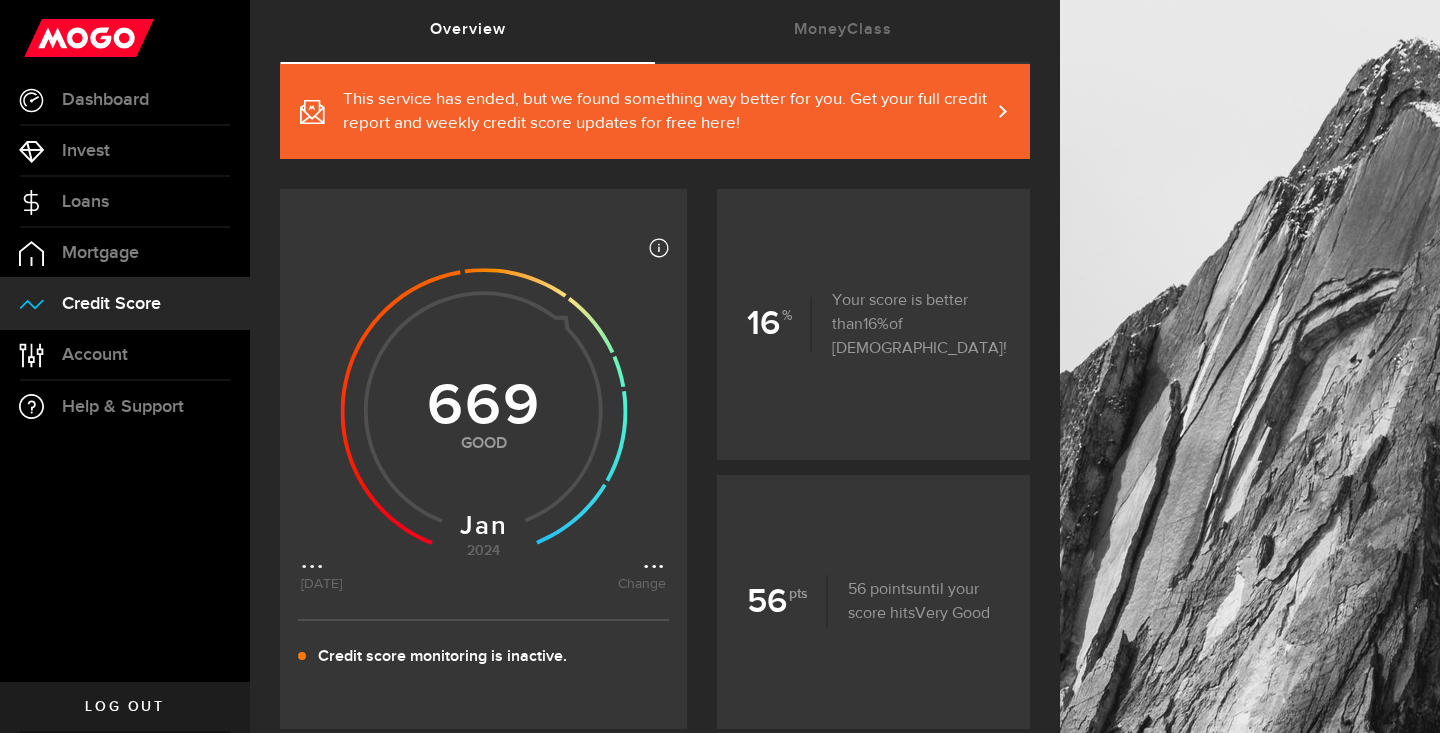 scroll, scrollTop: 0, scrollLeft: 0, axis: both 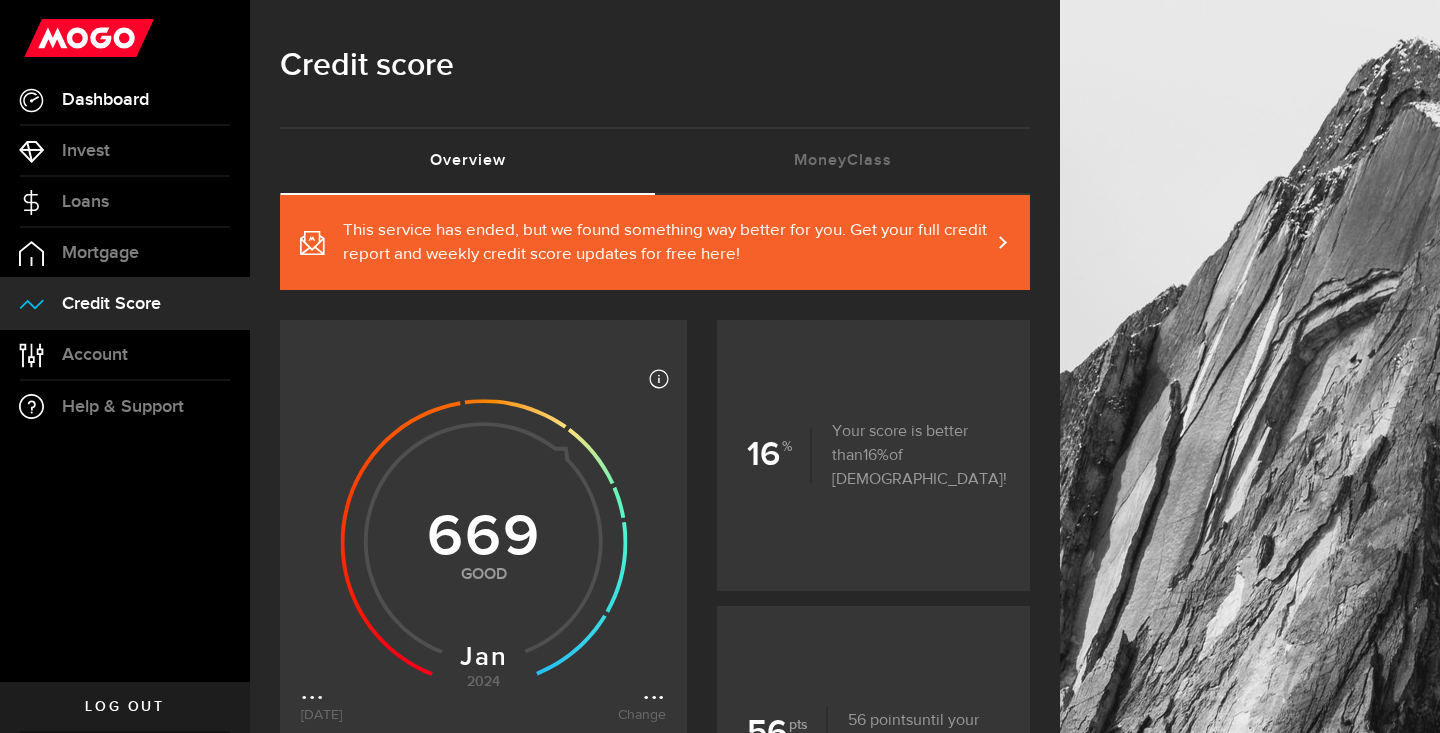click on "Dashboard" at bounding box center (105, 100) 